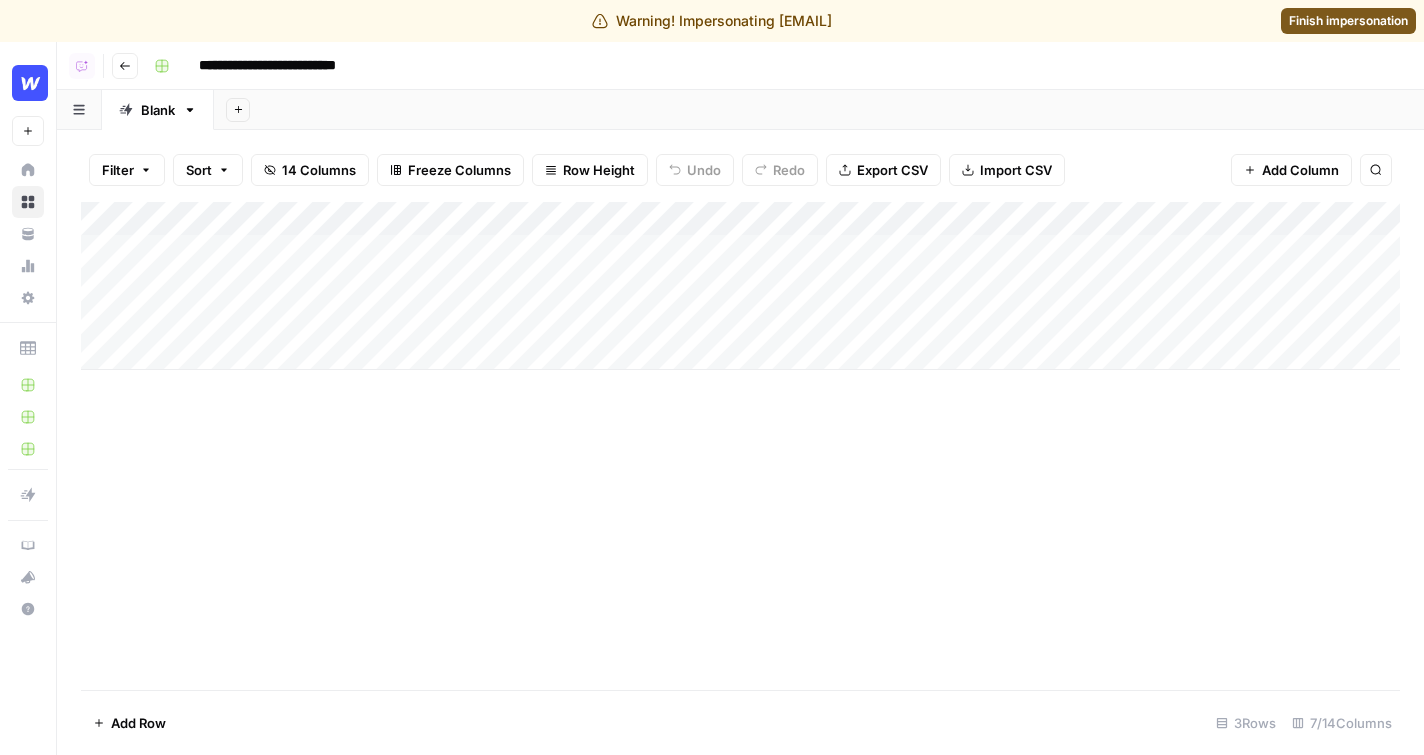 scroll, scrollTop: 0, scrollLeft: 0, axis: both 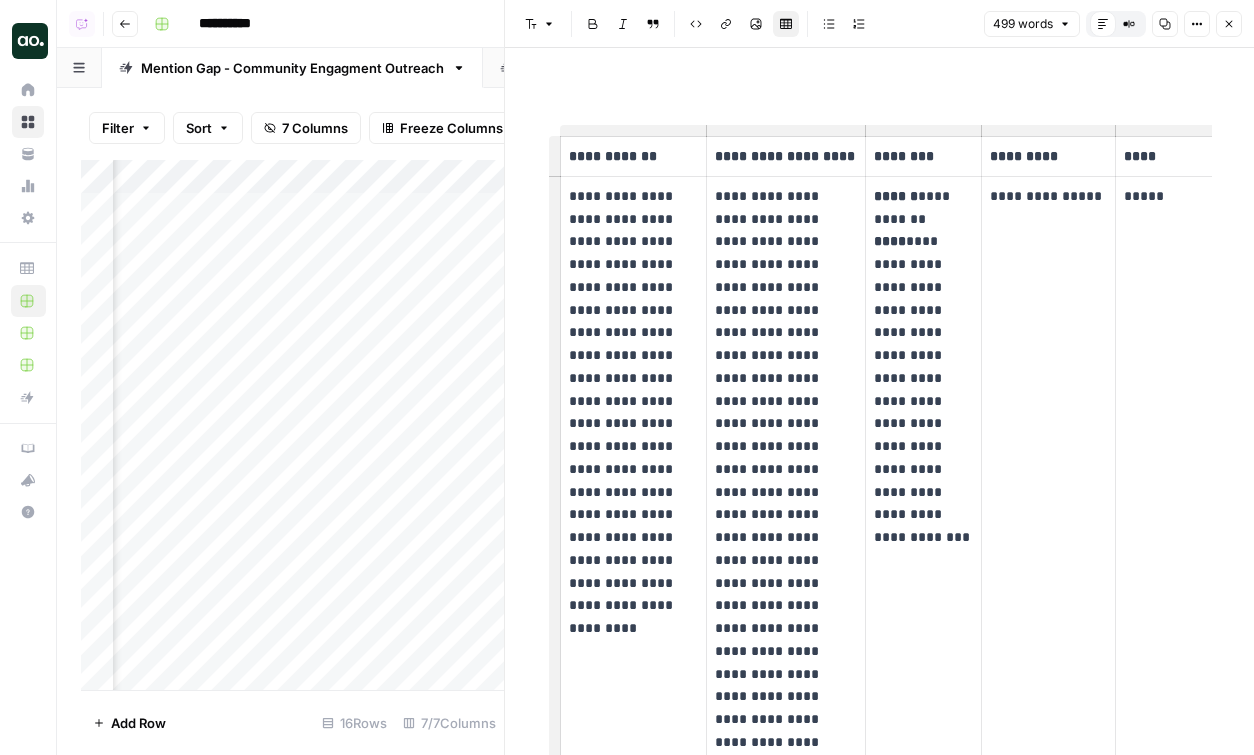 click 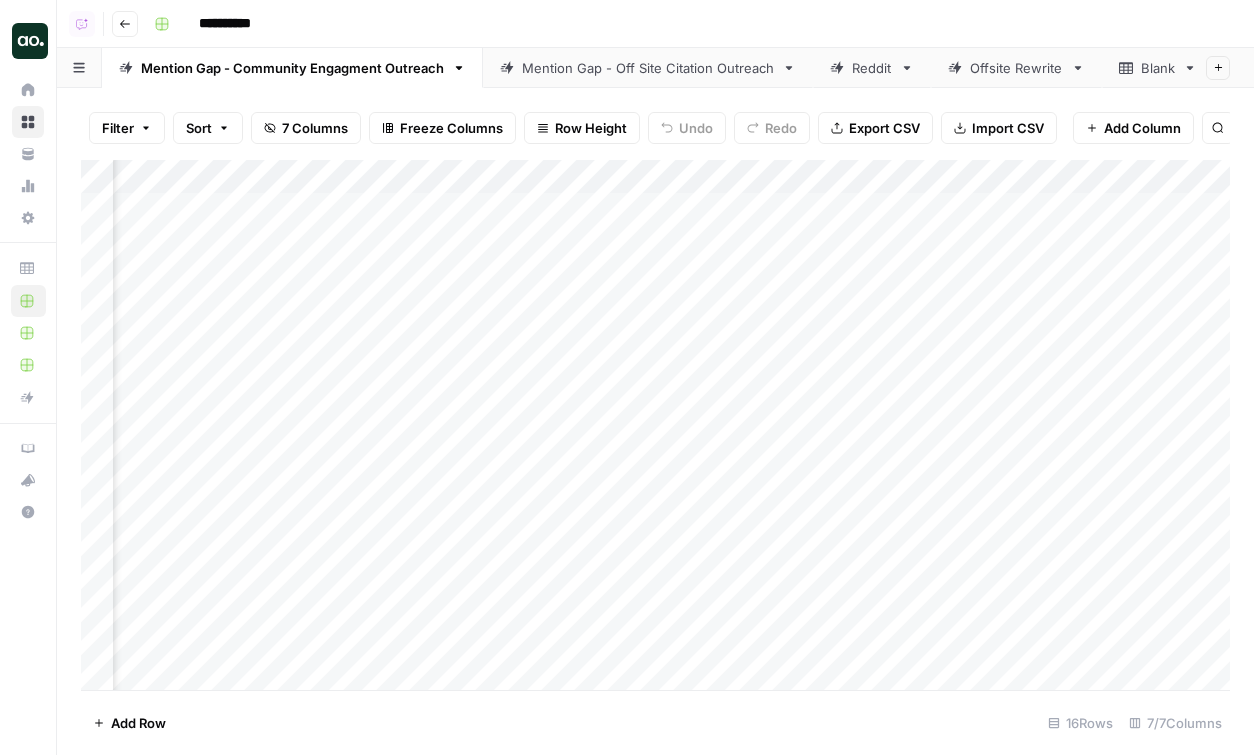 click on "Mention Gap - Off Site Citation Outreach" at bounding box center [648, 68] 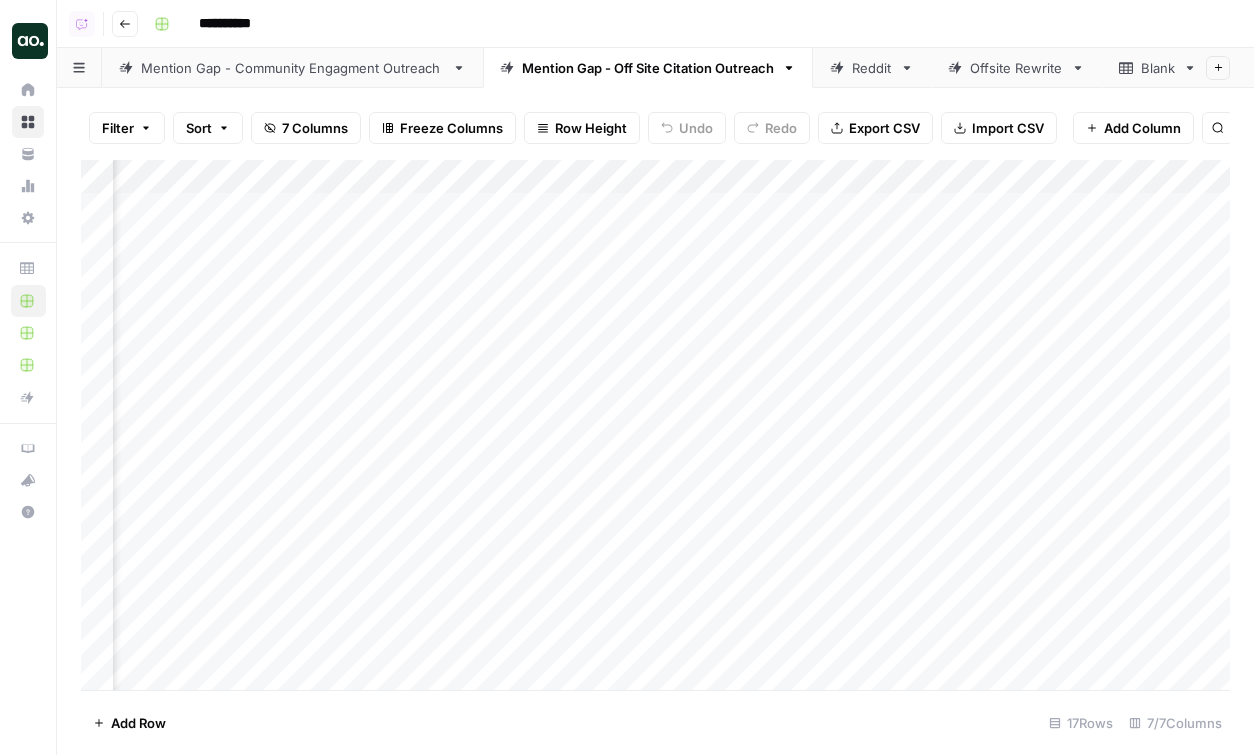scroll, scrollTop: 0, scrollLeft: 593, axis: horizontal 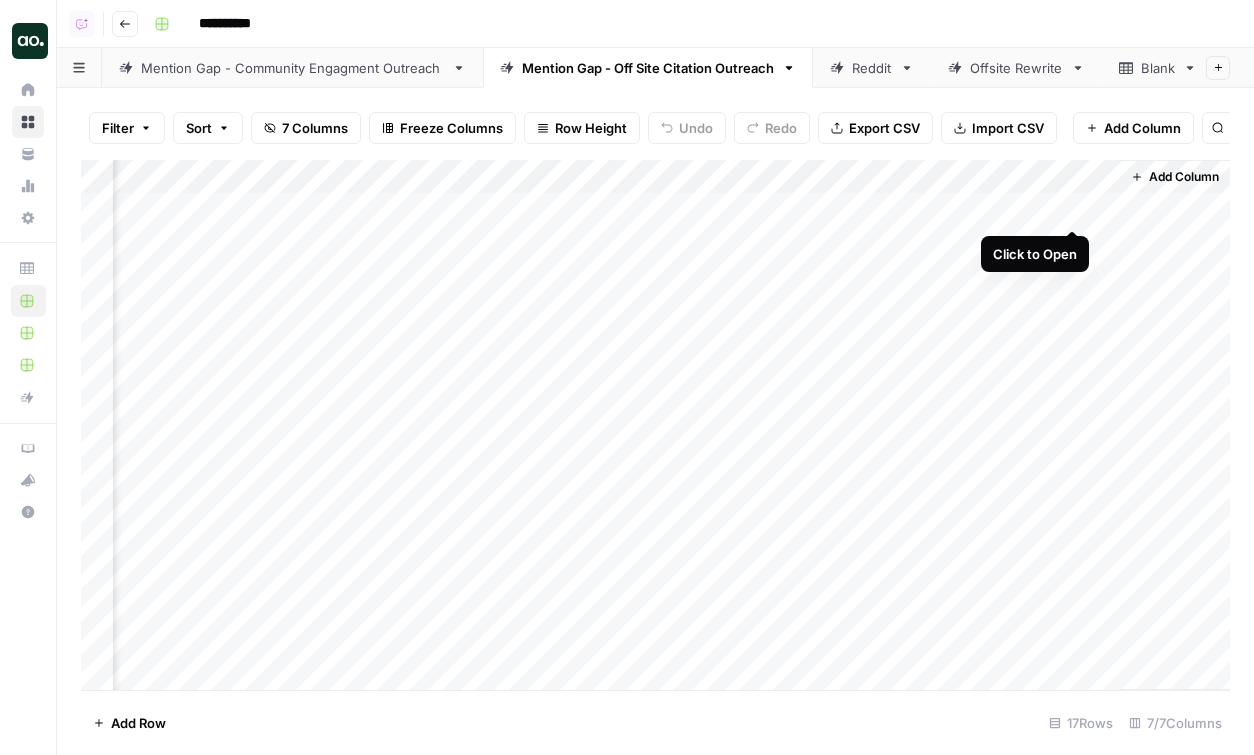 click on "Add Column" at bounding box center [655, 425] 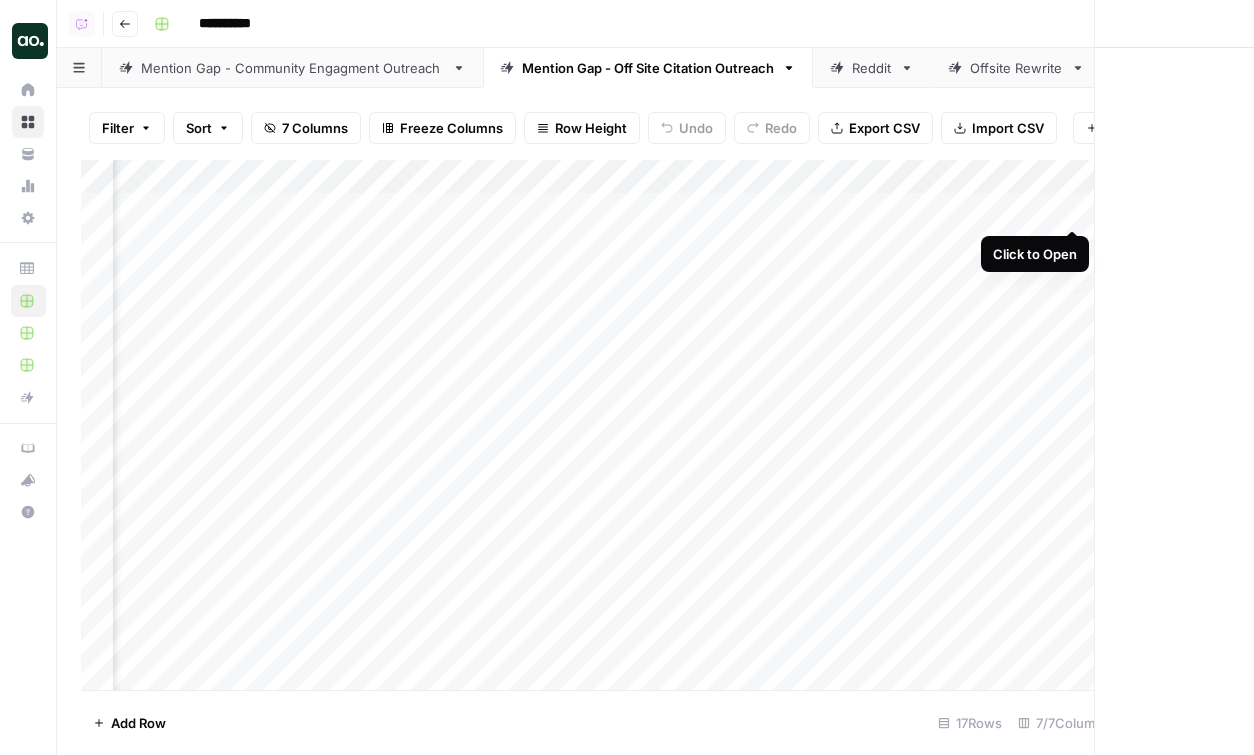 scroll, scrollTop: 0, scrollLeft: 578, axis: horizontal 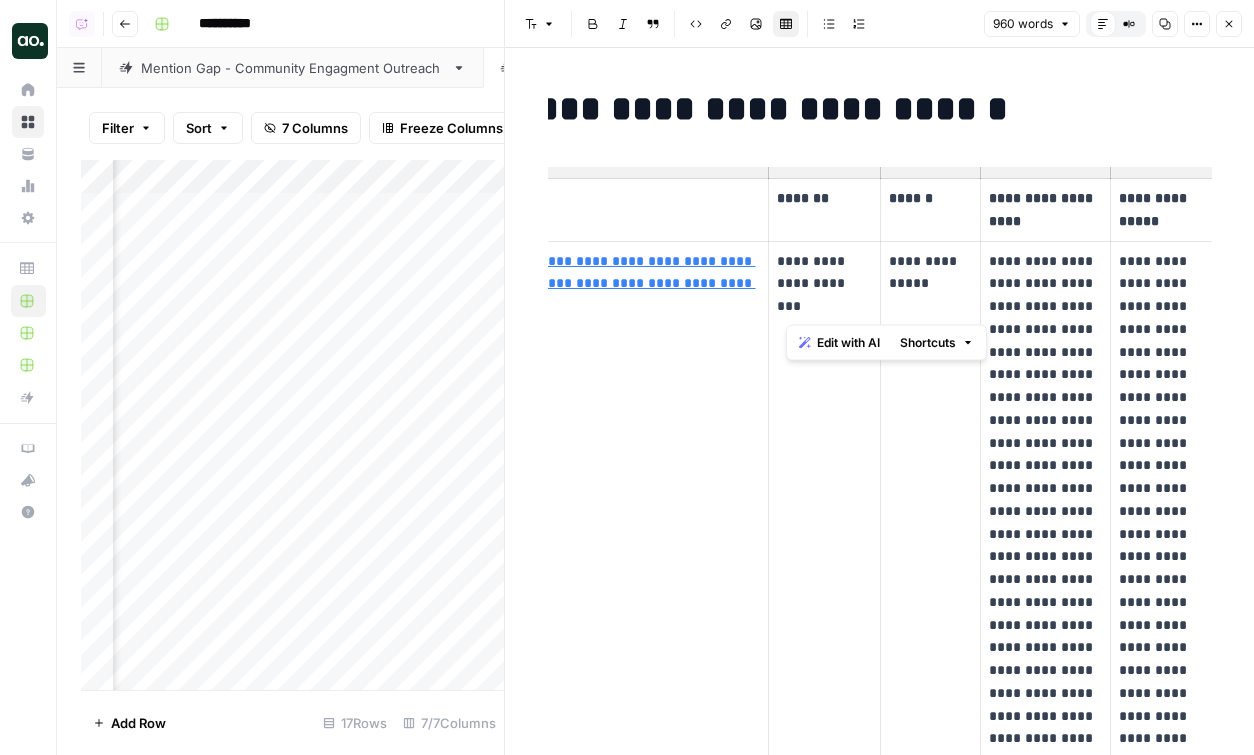 drag, startPoint x: 828, startPoint y: 324, endPoint x: 782, endPoint y: 256, distance: 82.0975 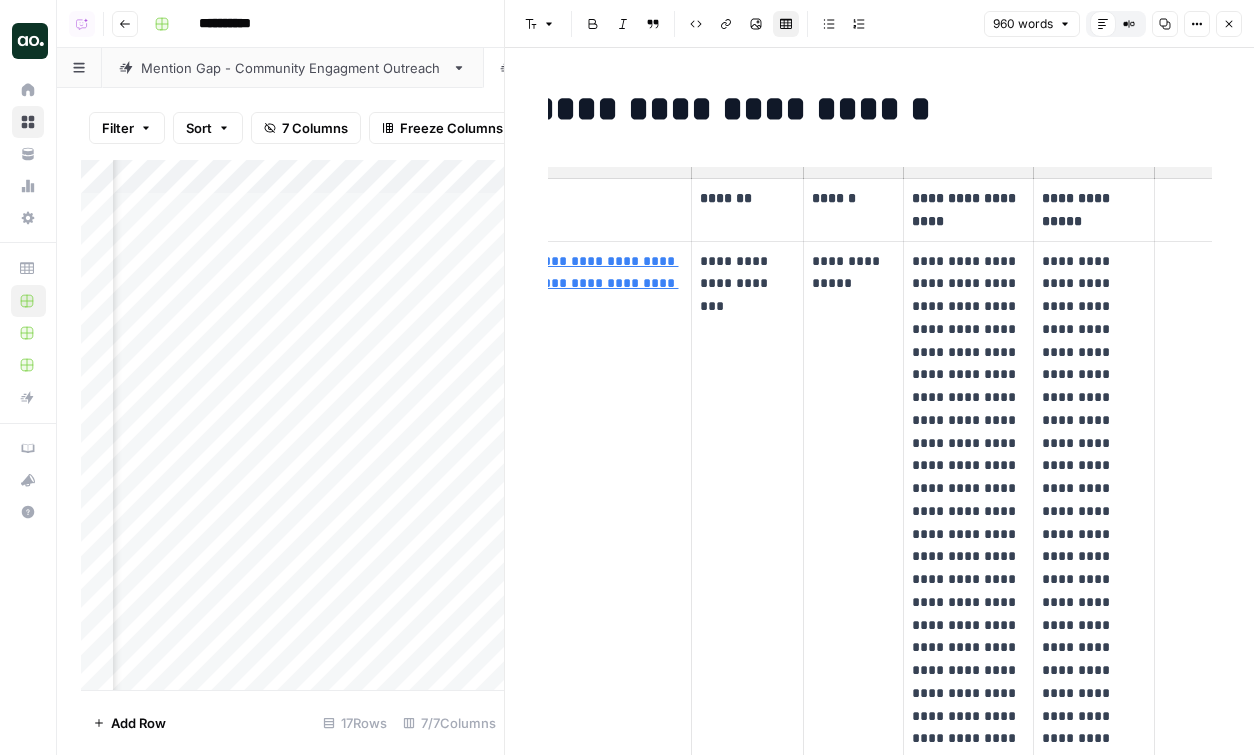 scroll, scrollTop: 0, scrollLeft: 257, axis: horizontal 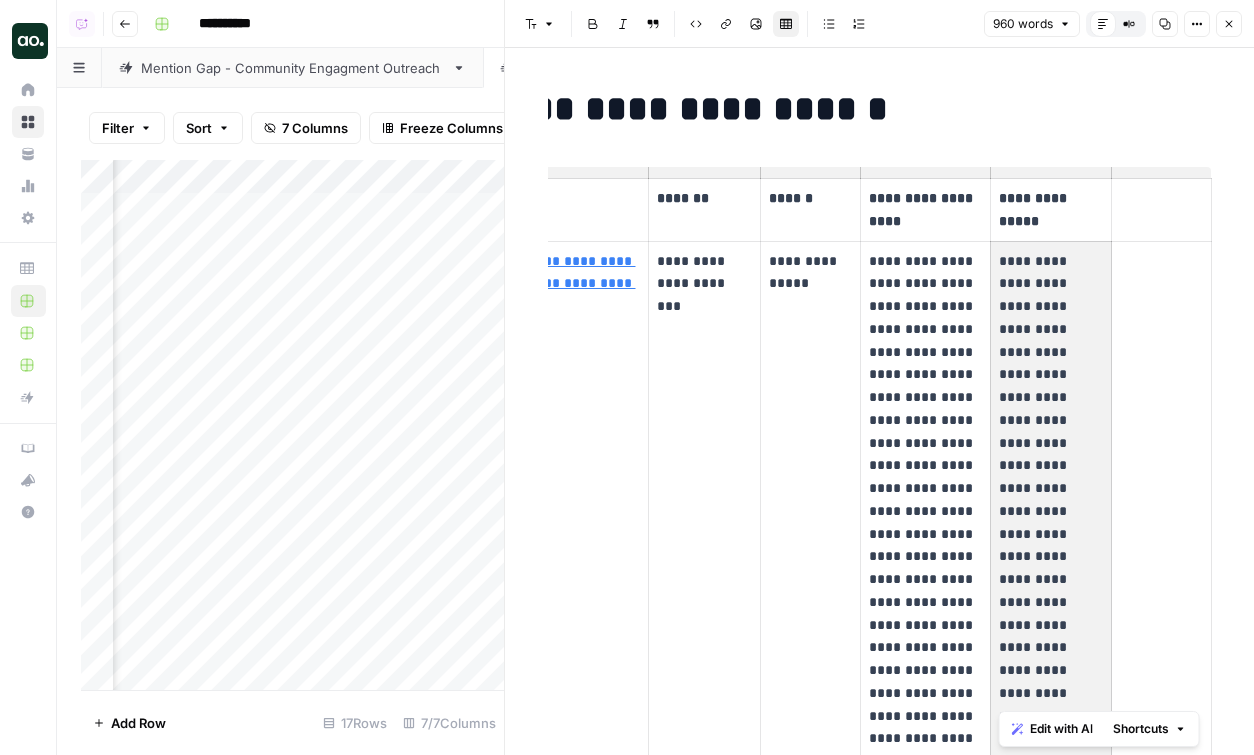 drag, startPoint x: 1004, startPoint y: 265, endPoint x: 1040, endPoint y: 544, distance: 281.313 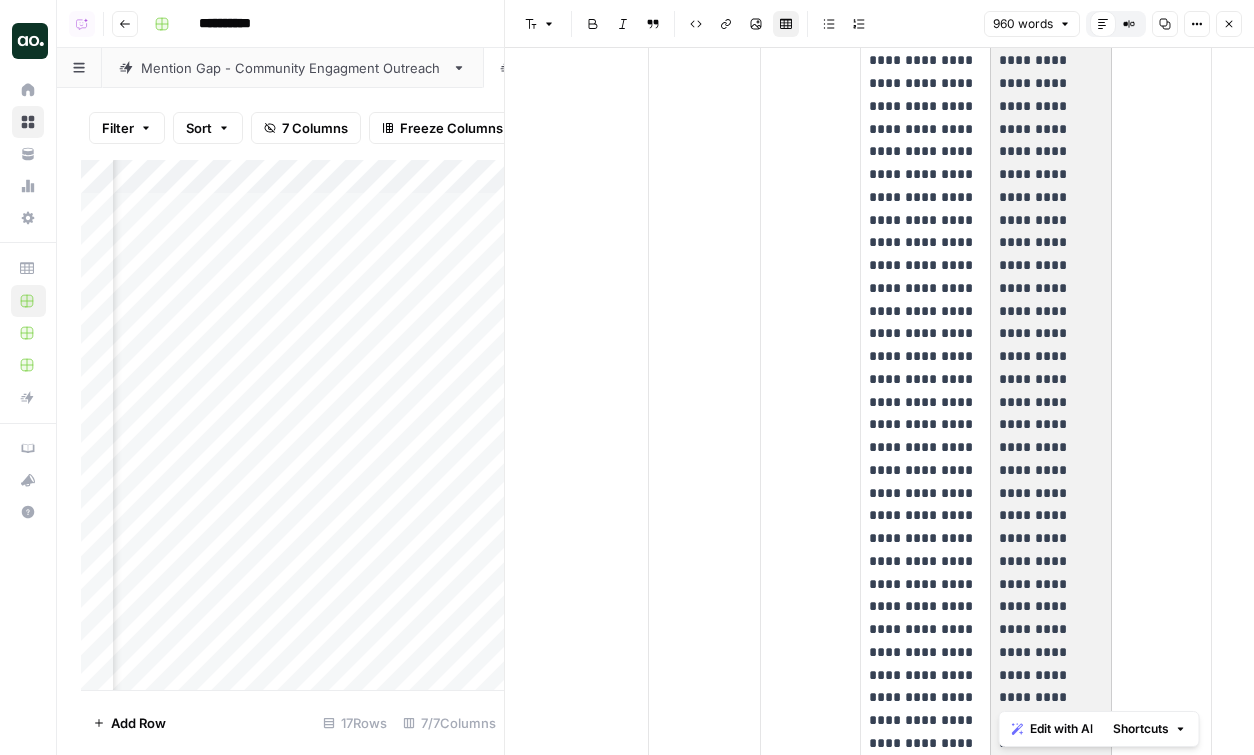 scroll, scrollTop: 289, scrollLeft: 0, axis: vertical 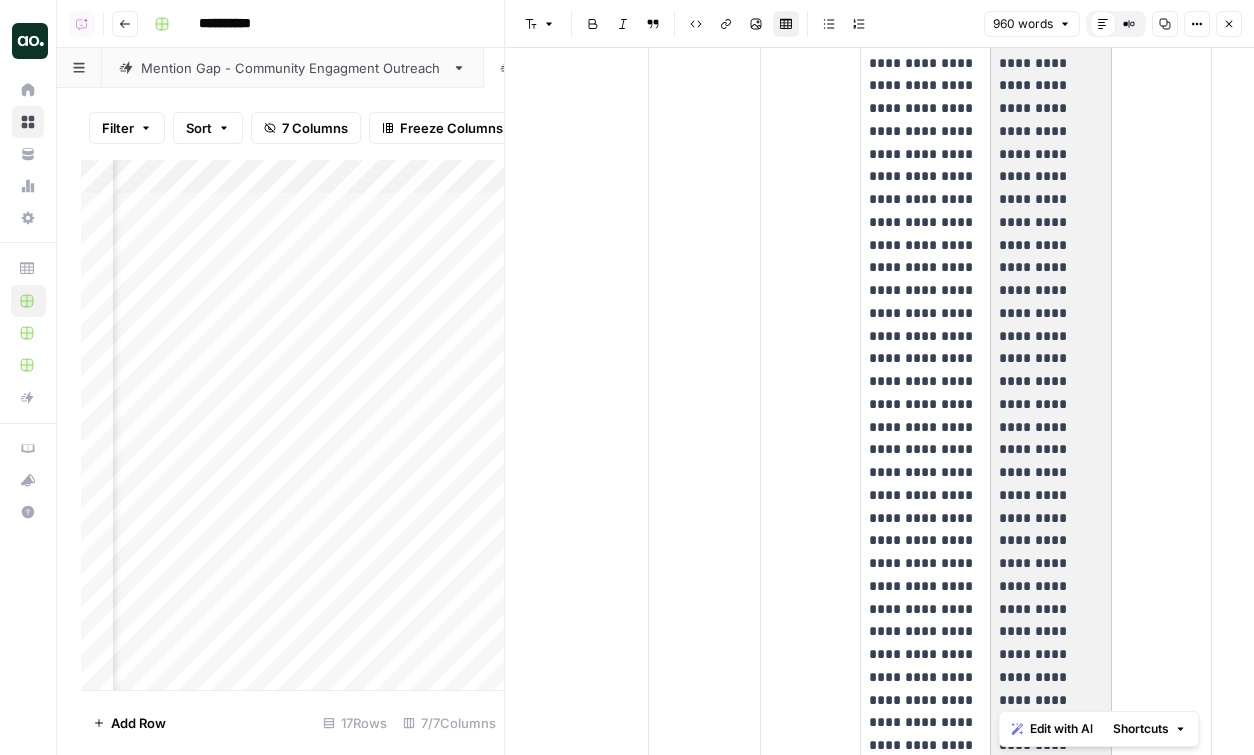 click on "Mention Gap - Community Engagment Outreach" at bounding box center [292, 68] 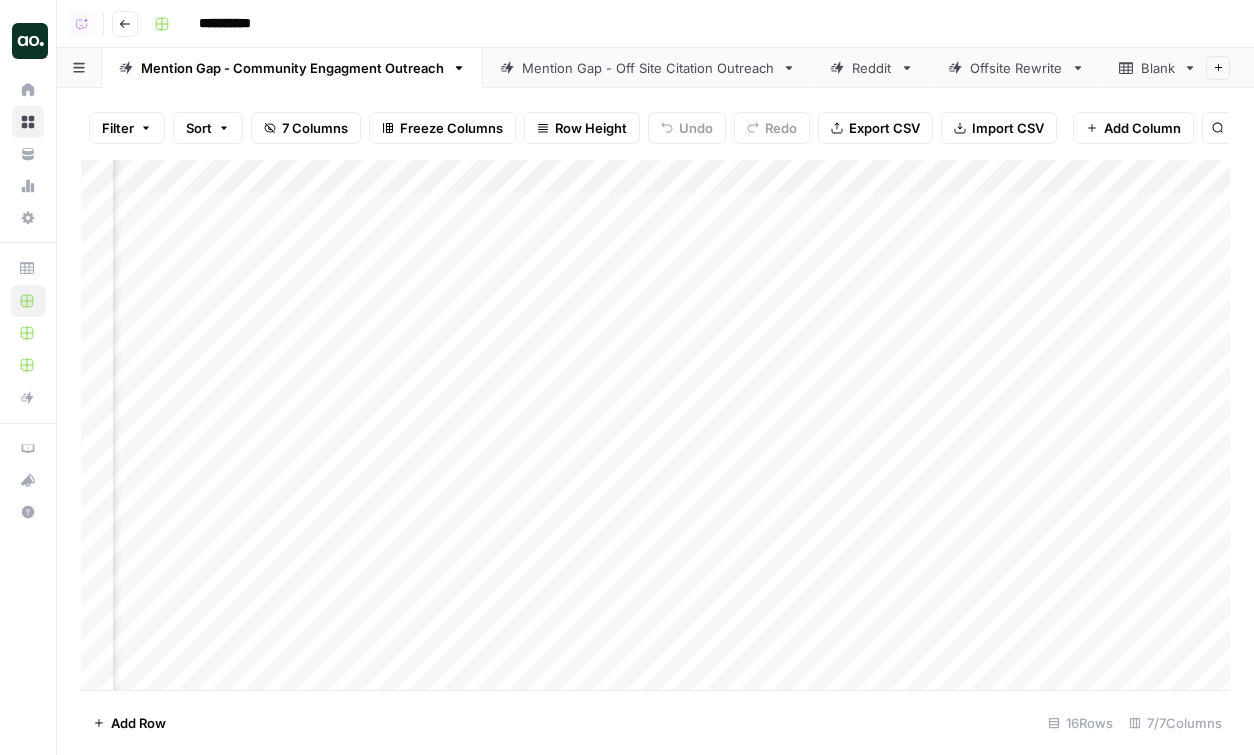 scroll, scrollTop: 0, scrollLeft: 1757, axis: horizontal 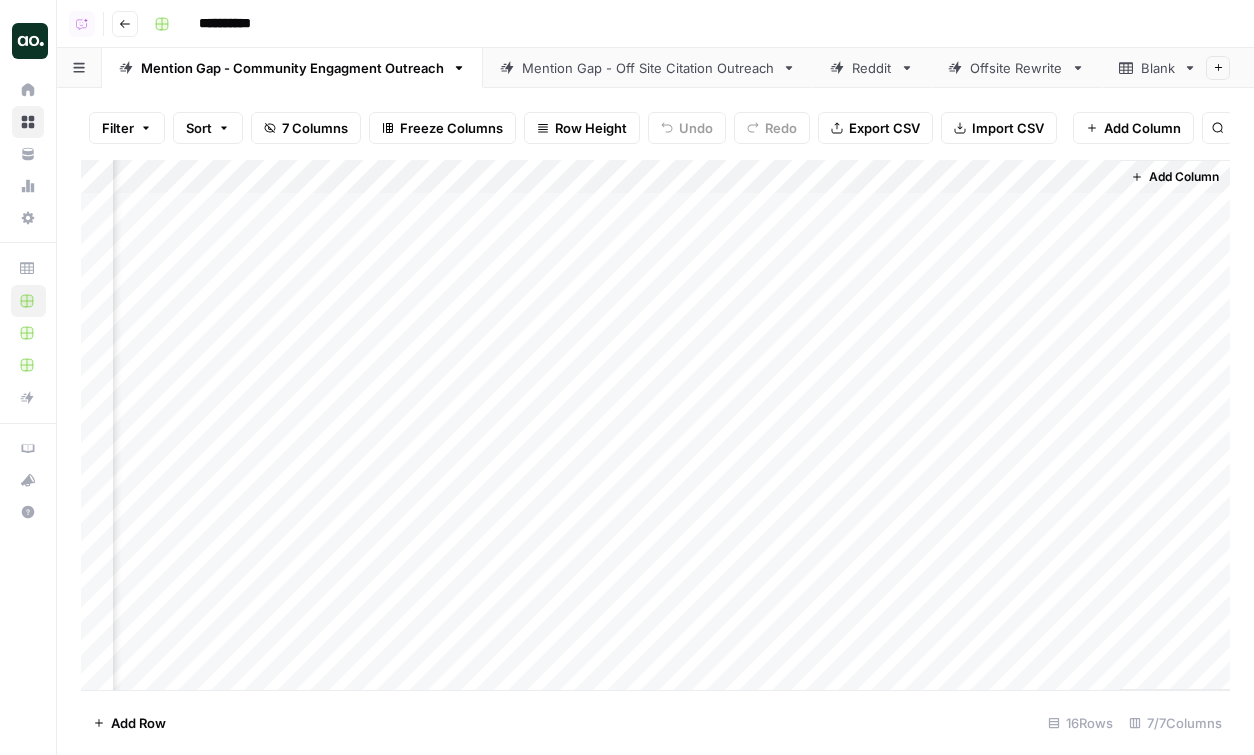 click on "Add Column" at bounding box center (655, 425) 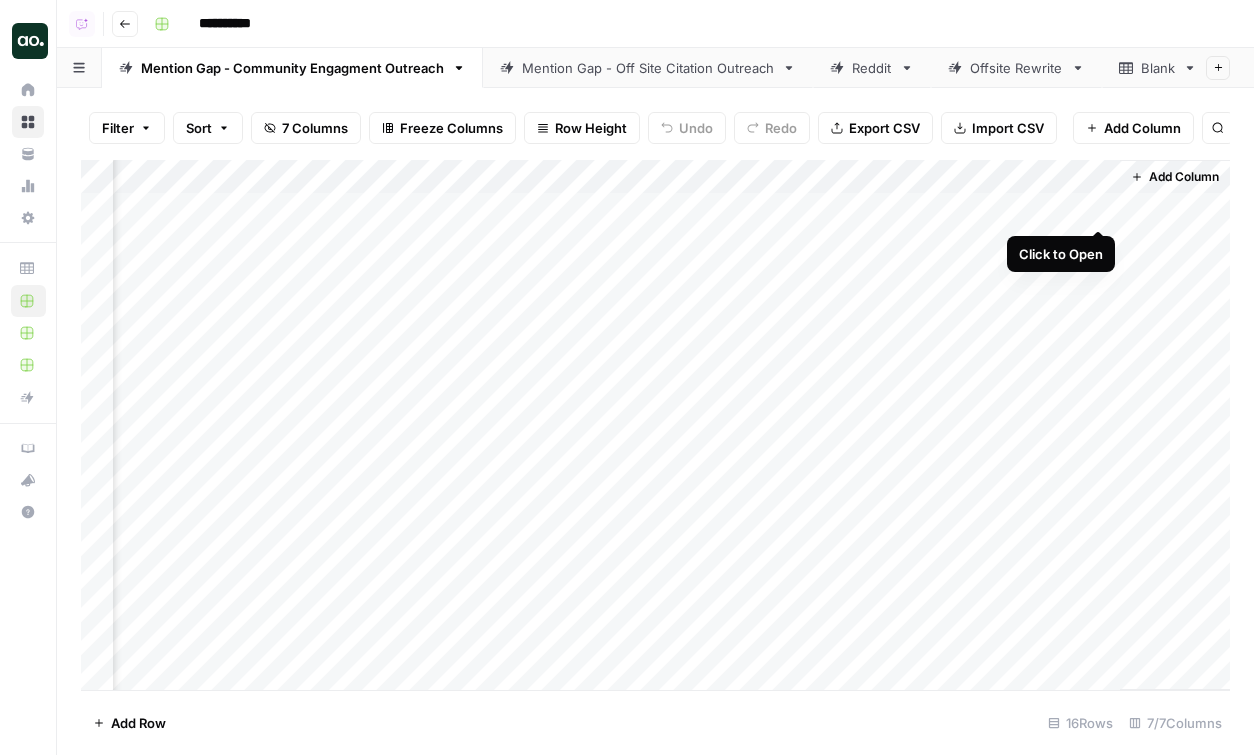 scroll, scrollTop: 0, scrollLeft: 1744, axis: horizontal 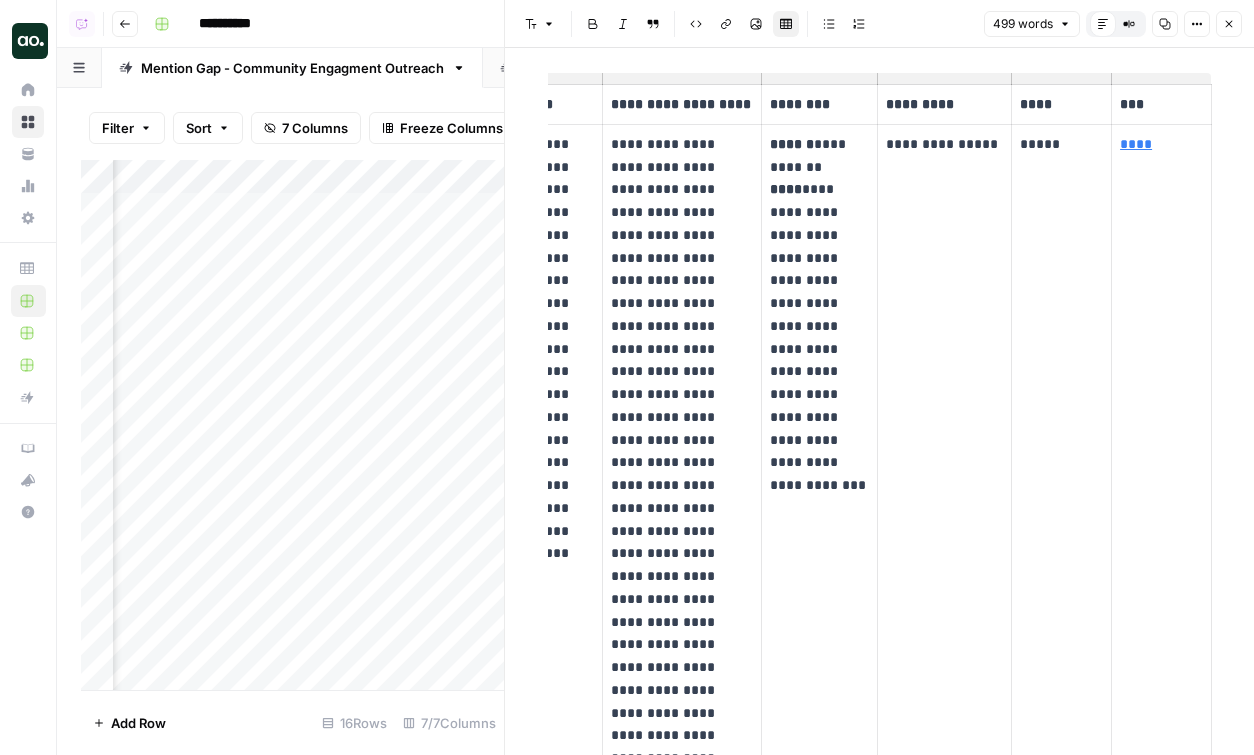 click on "****" at bounding box center (1136, 144) 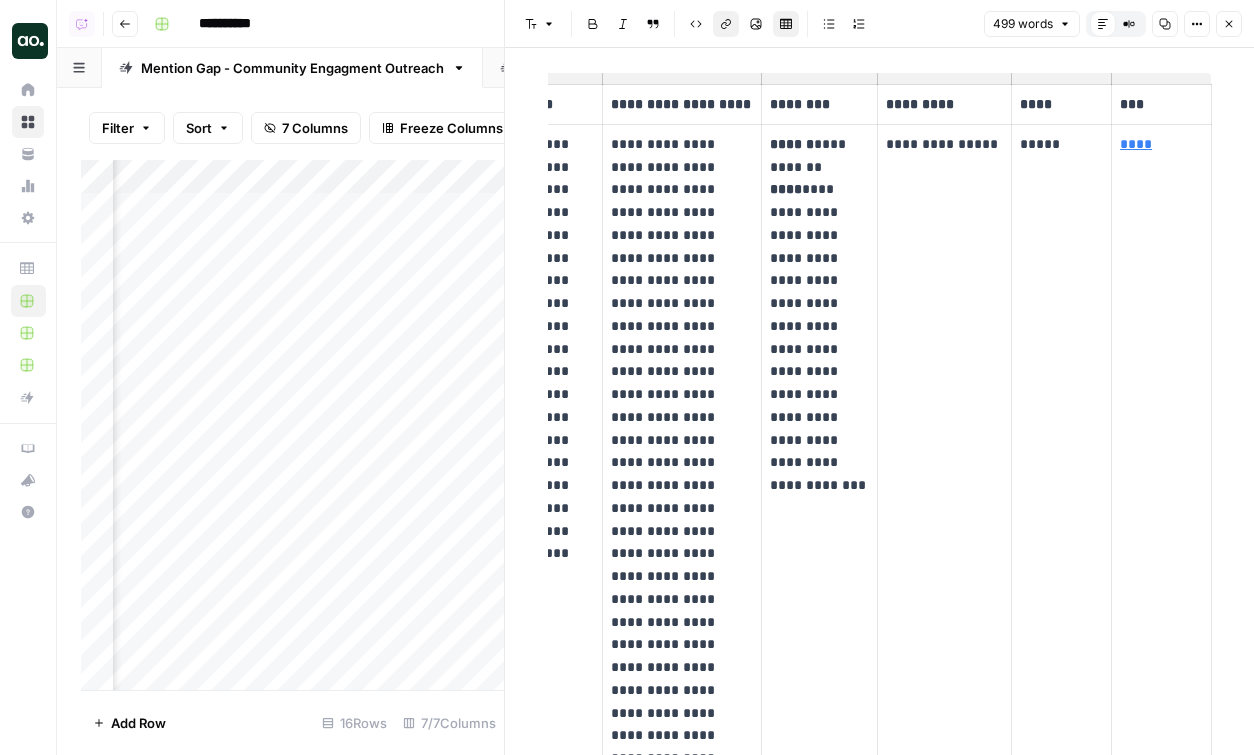 click 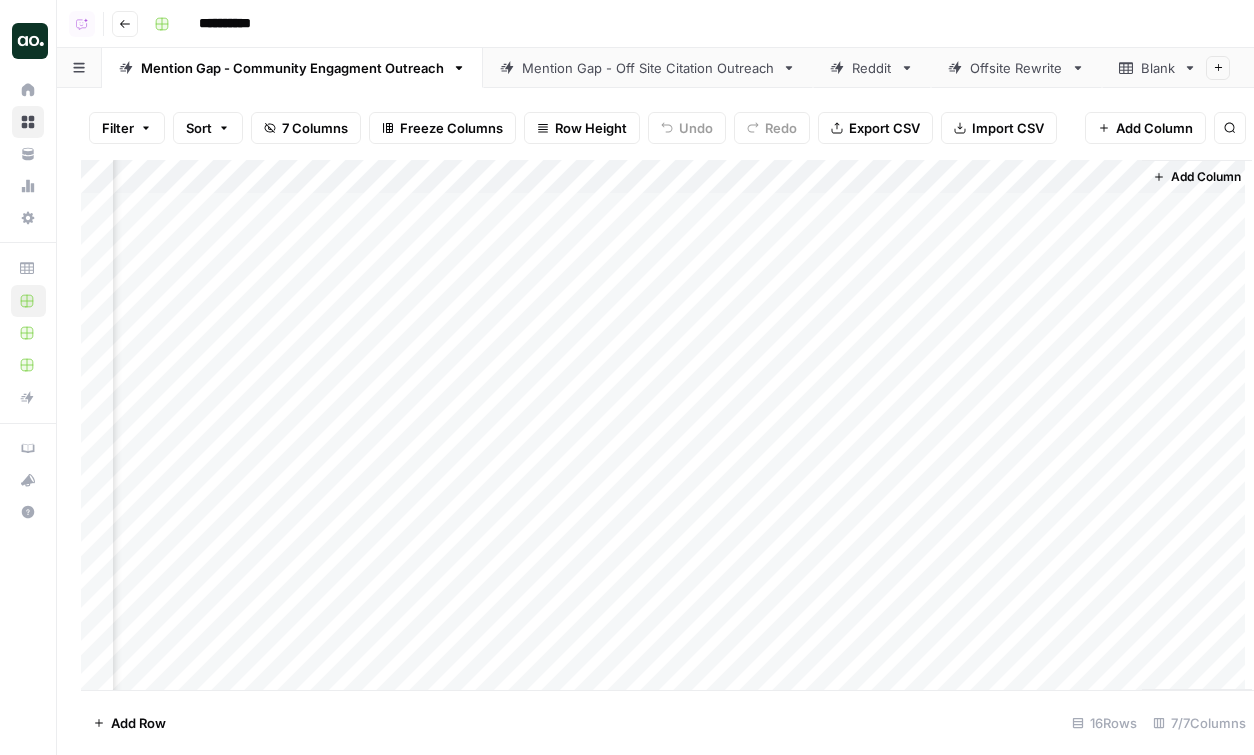 scroll, scrollTop: 0, scrollLeft: 1733, axis: horizontal 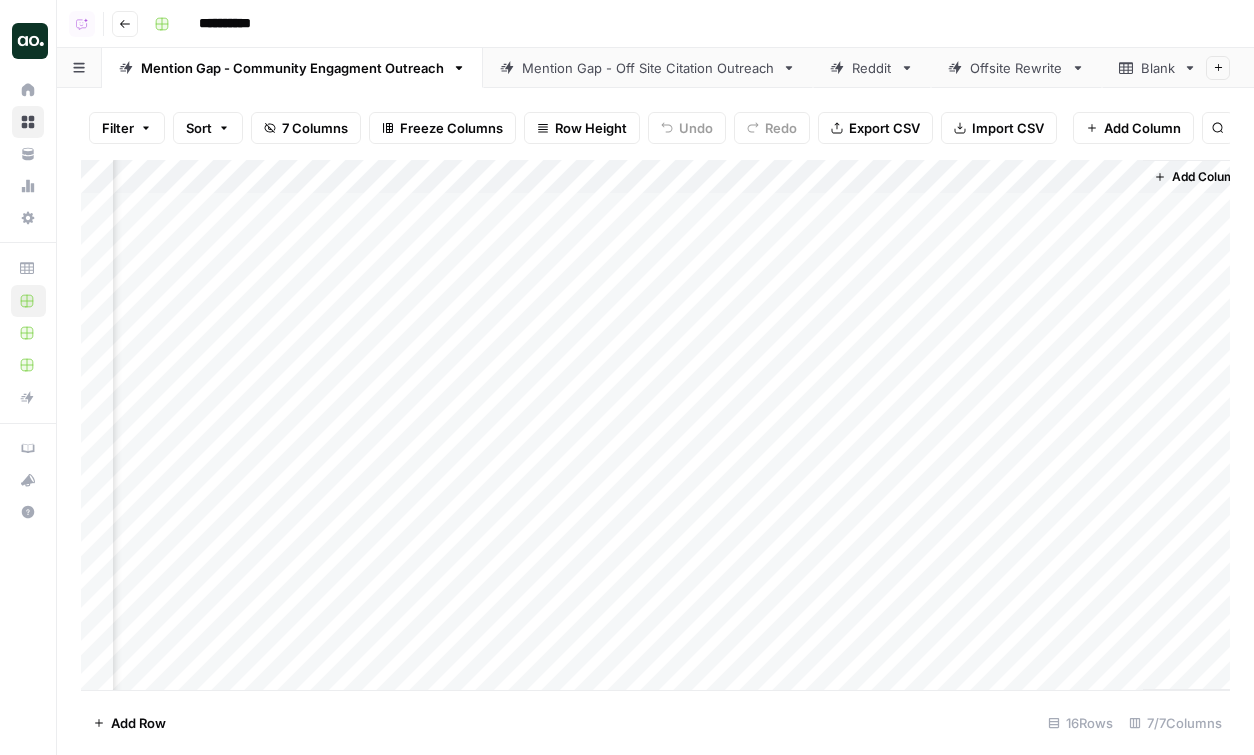 click at bounding box center [30, 41] 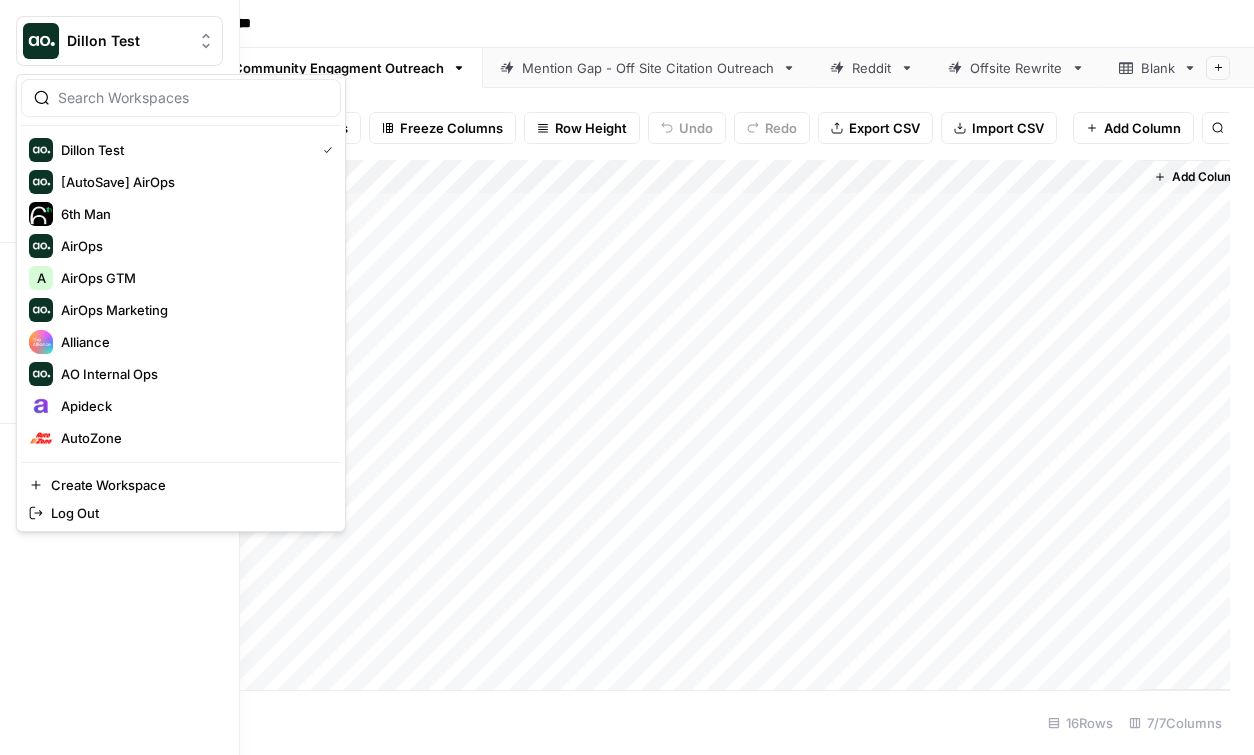 click at bounding box center [181, 98] 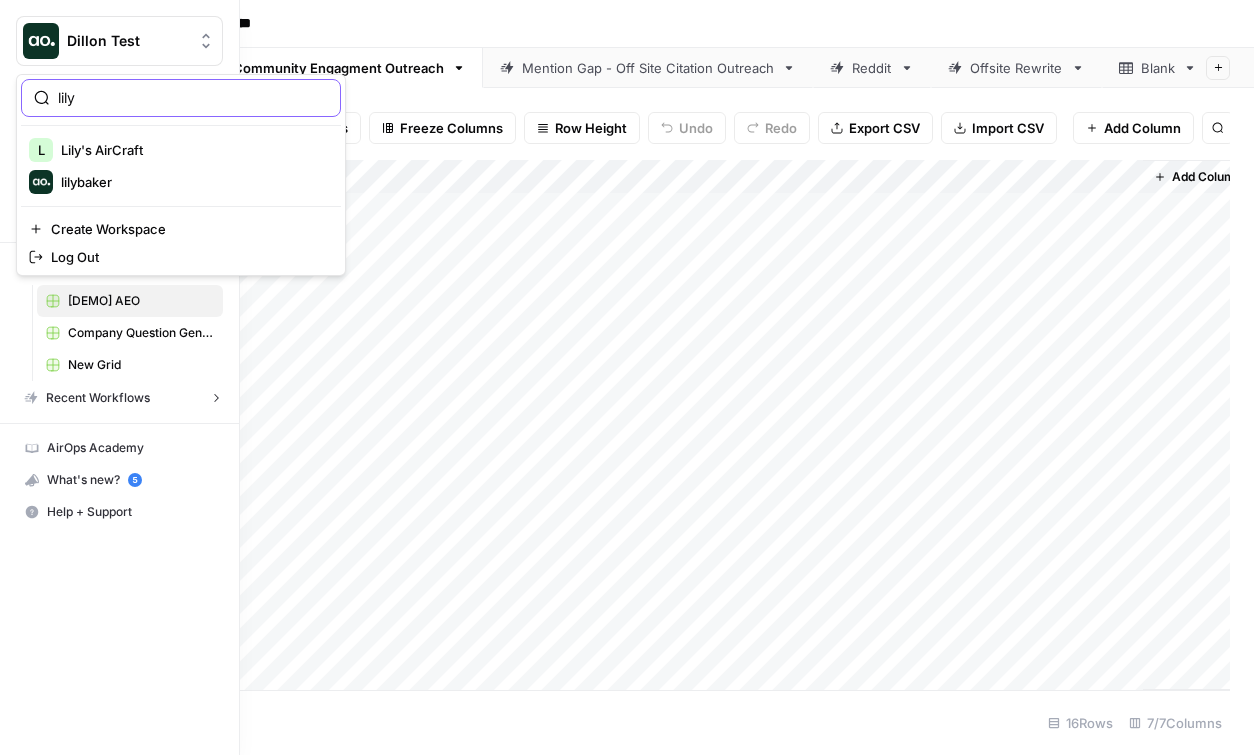 type on "lily" 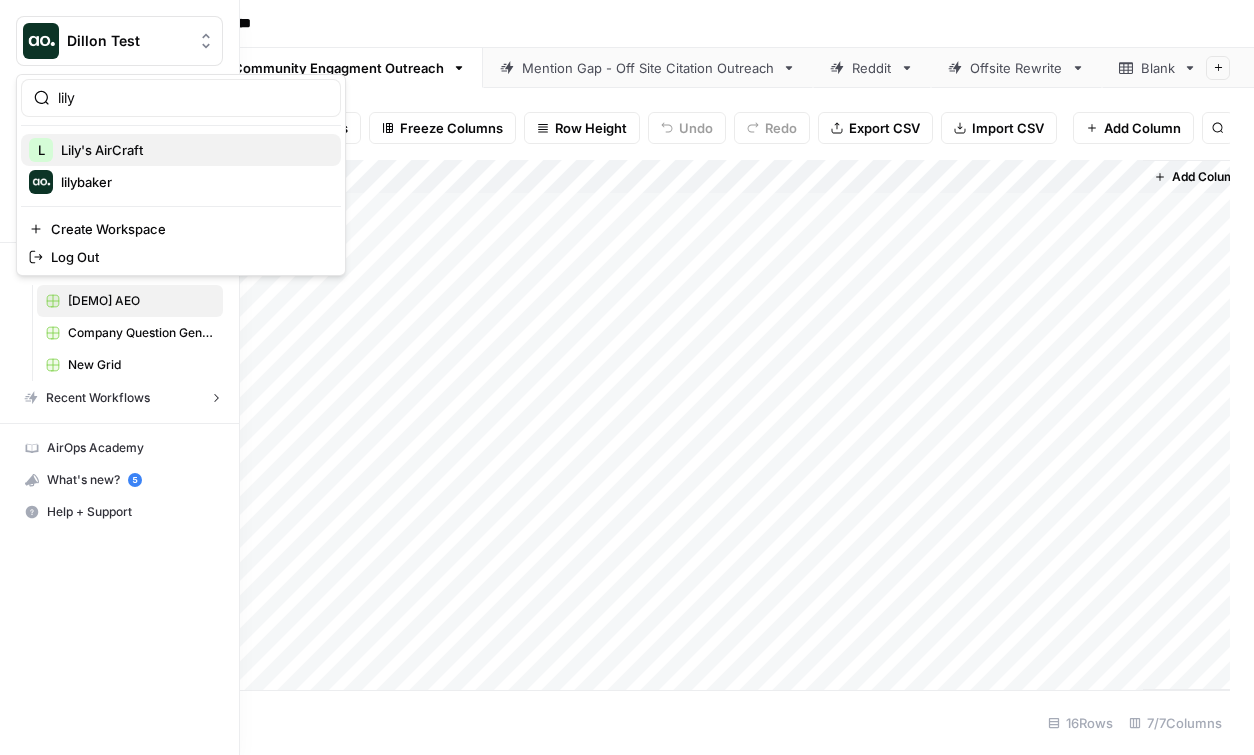 click on "Lily's AirCraft" at bounding box center [193, 150] 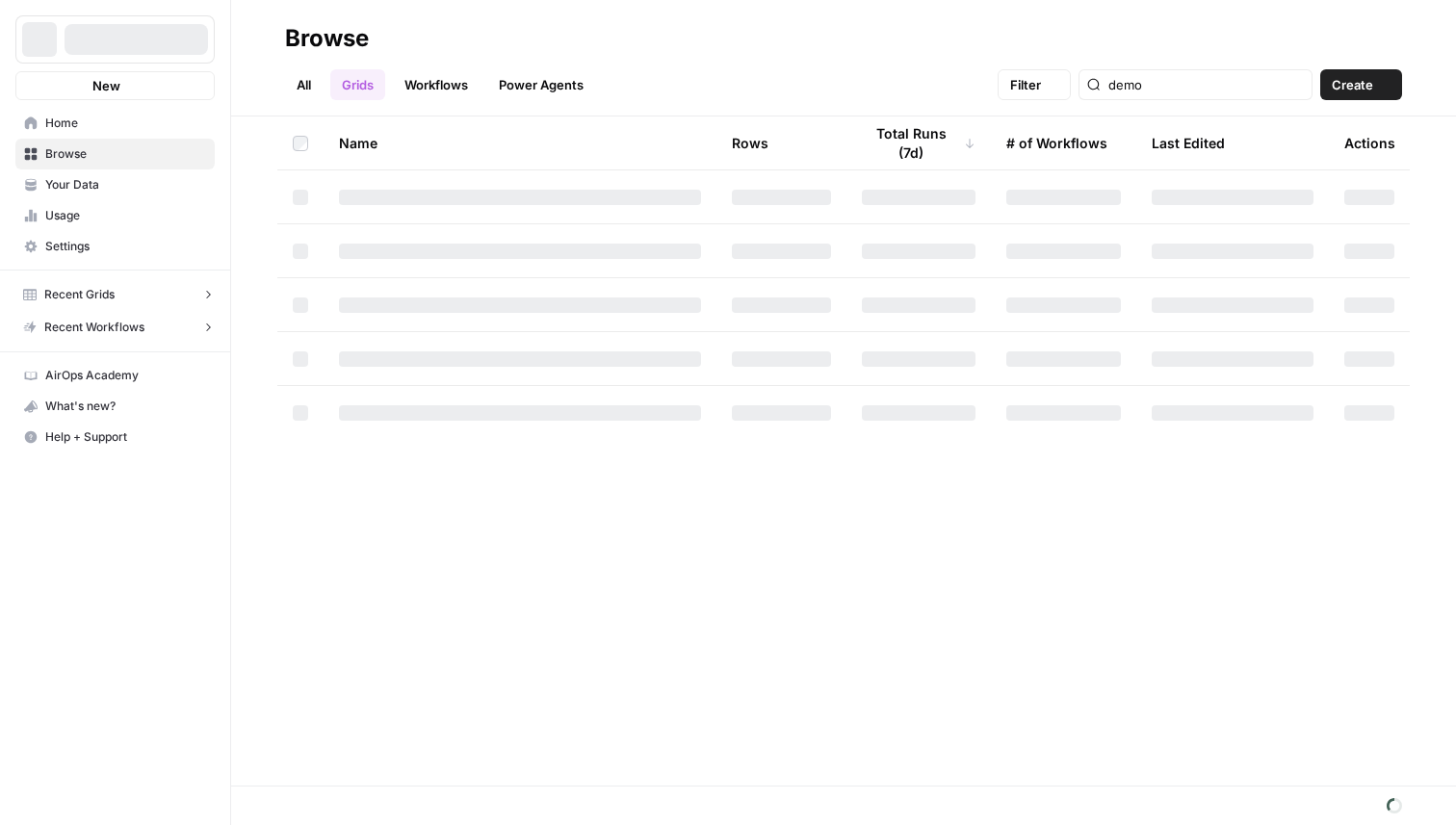 scroll, scrollTop: 0, scrollLeft: 0, axis: both 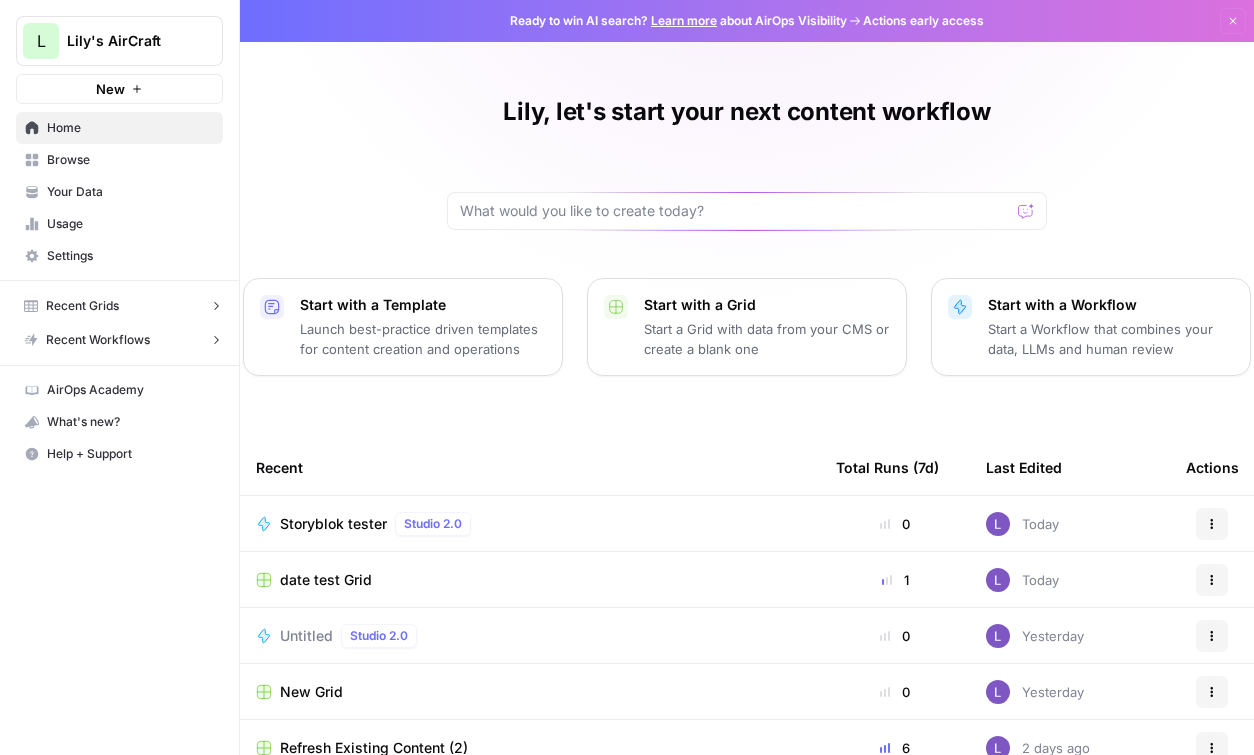 click on "date test Grid" at bounding box center [326, 580] 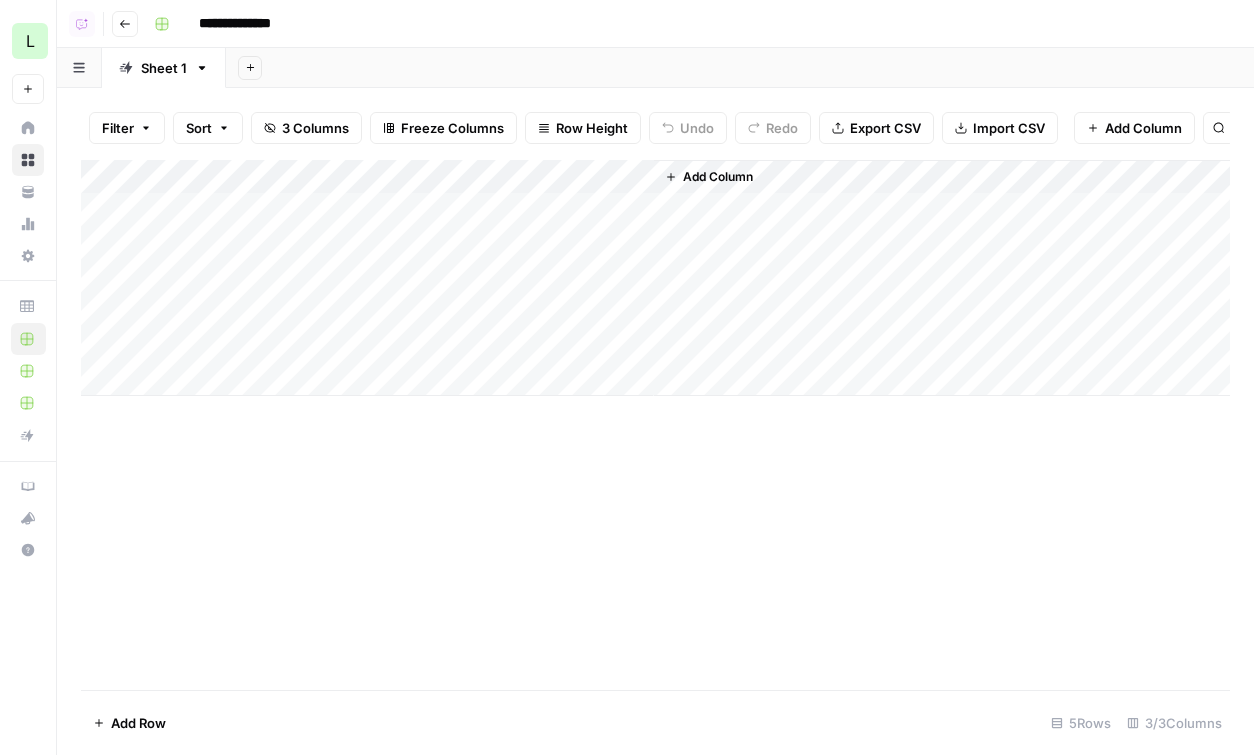 click on "Add Column" at bounding box center [655, 278] 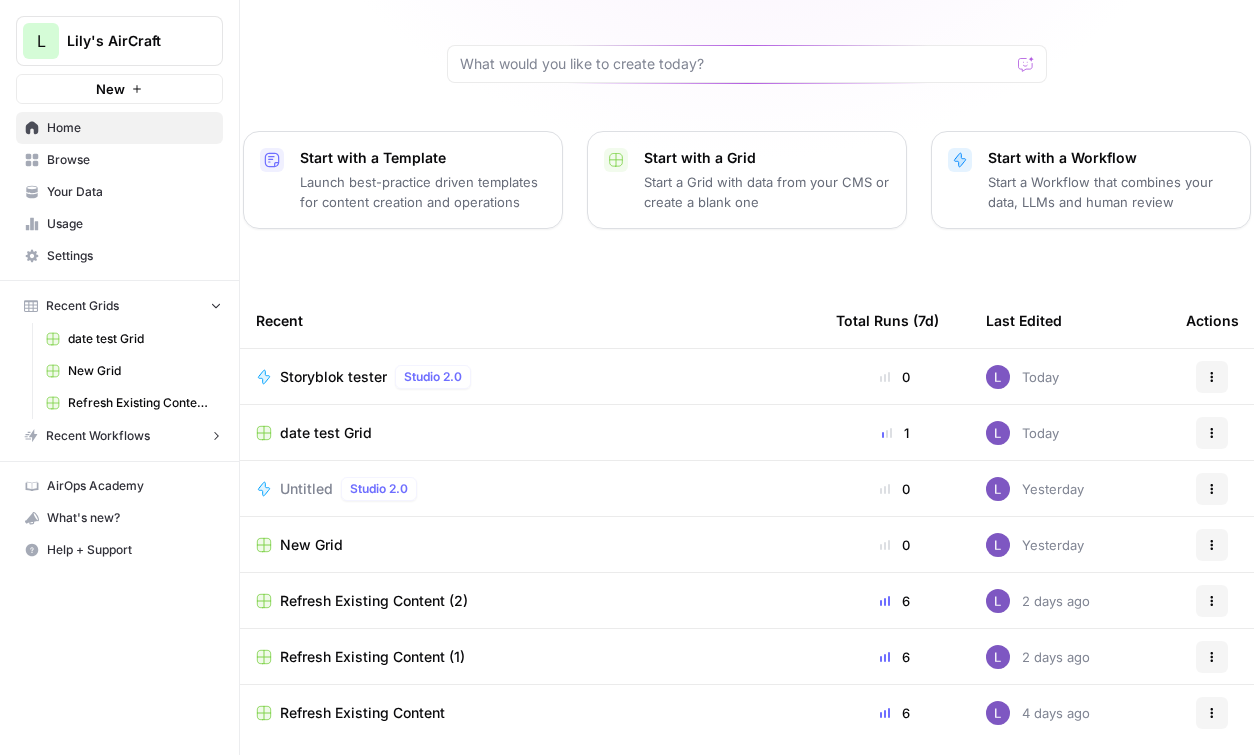 scroll, scrollTop: 165, scrollLeft: 0, axis: vertical 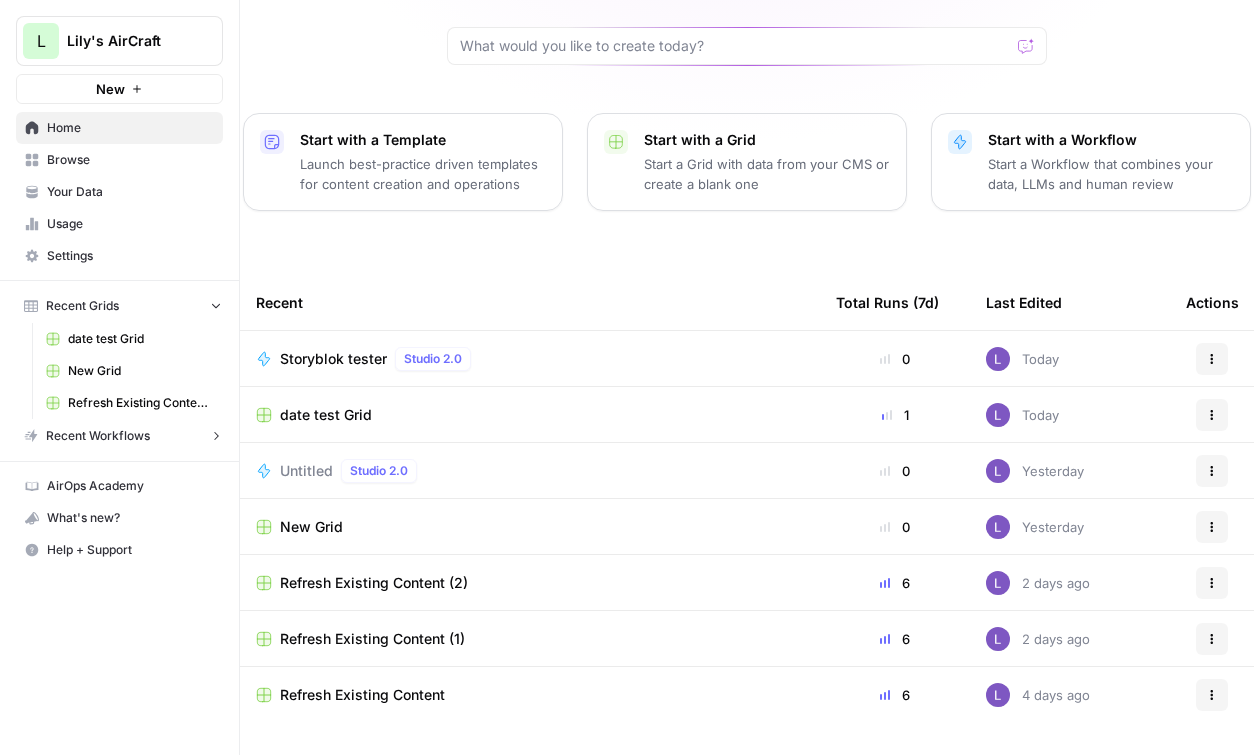 click on "date test Grid" at bounding box center (530, 414) 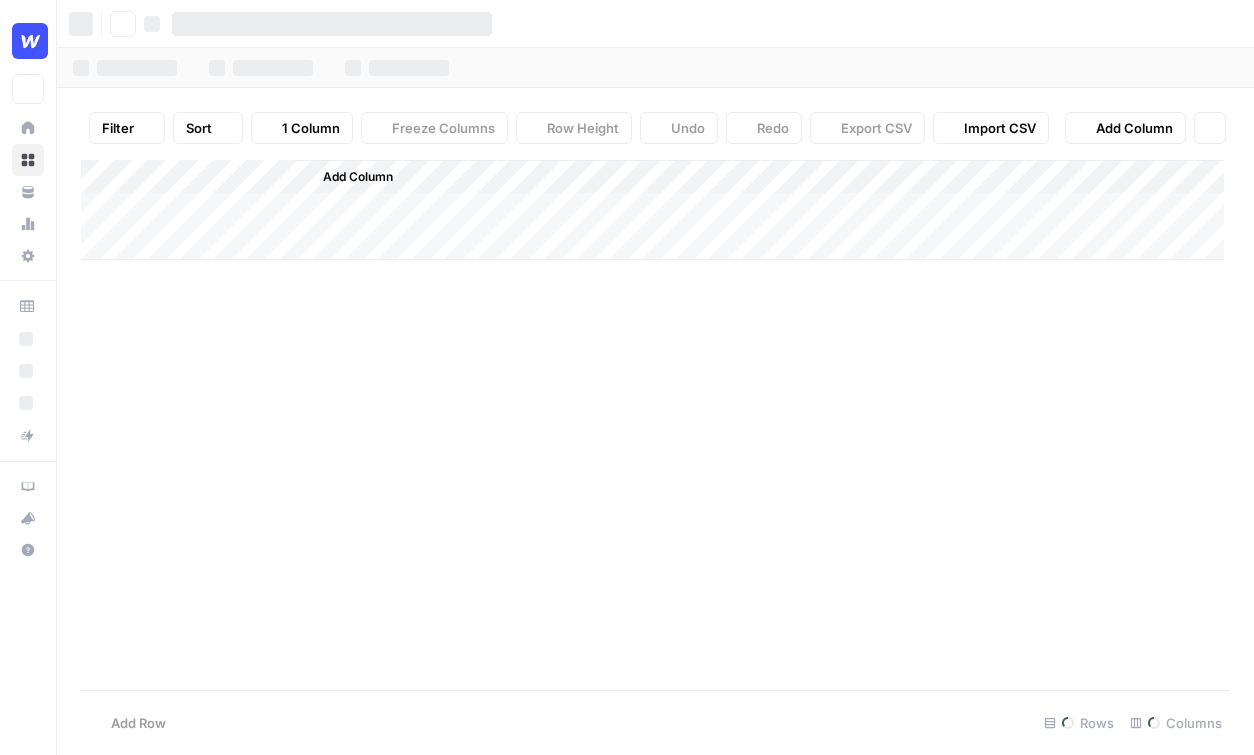 scroll, scrollTop: 0, scrollLeft: 0, axis: both 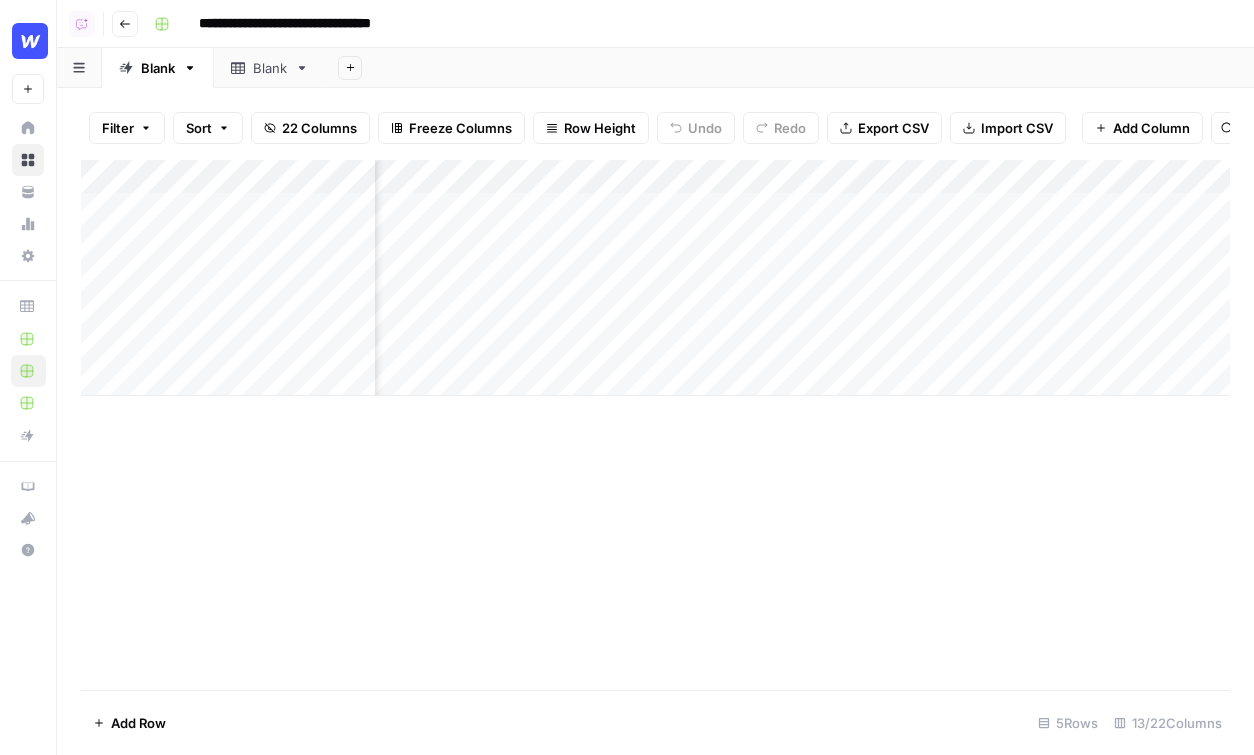 click on "Add Column" at bounding box center [655, 278] 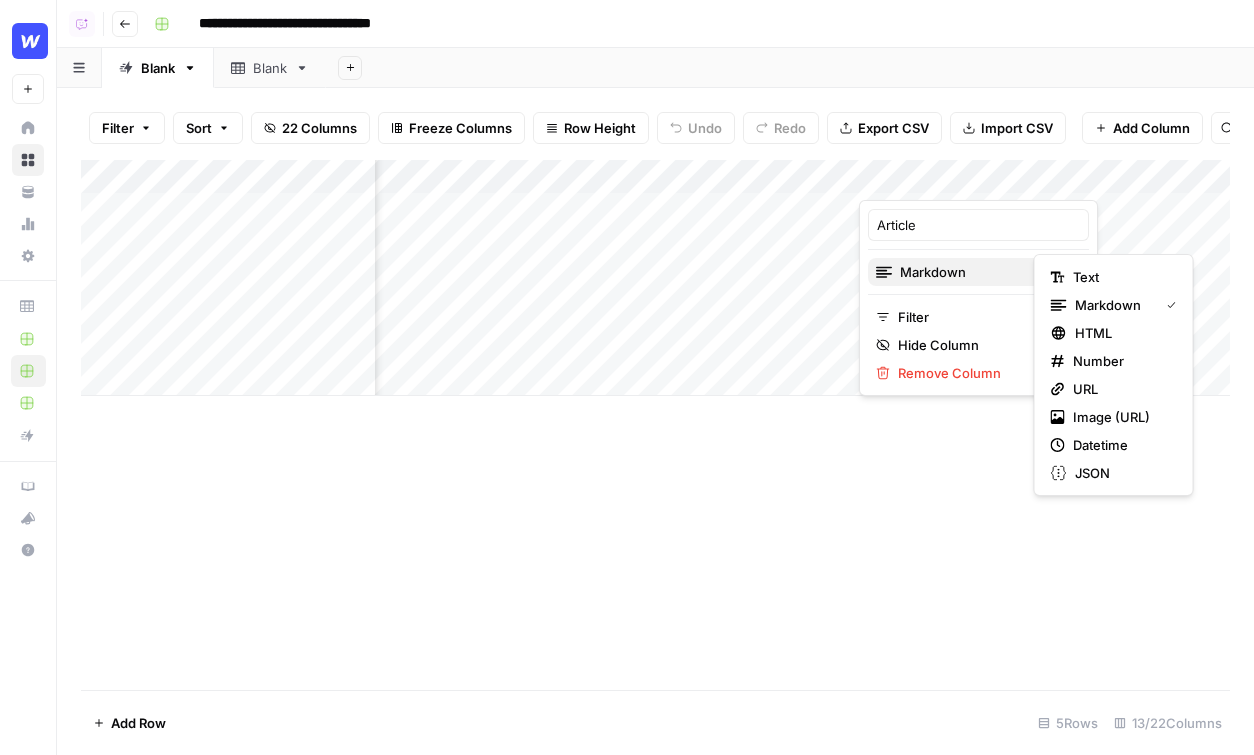 type 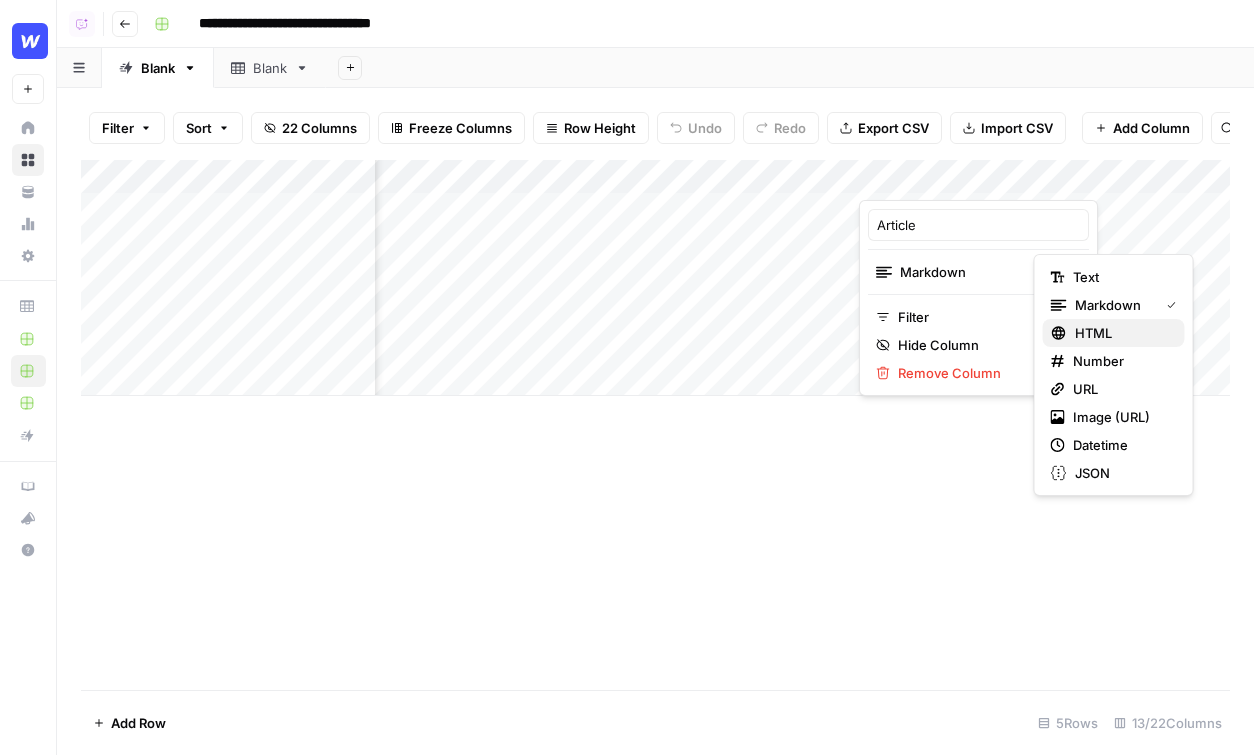 click on "HTML" at bounding box center [1122, 333] 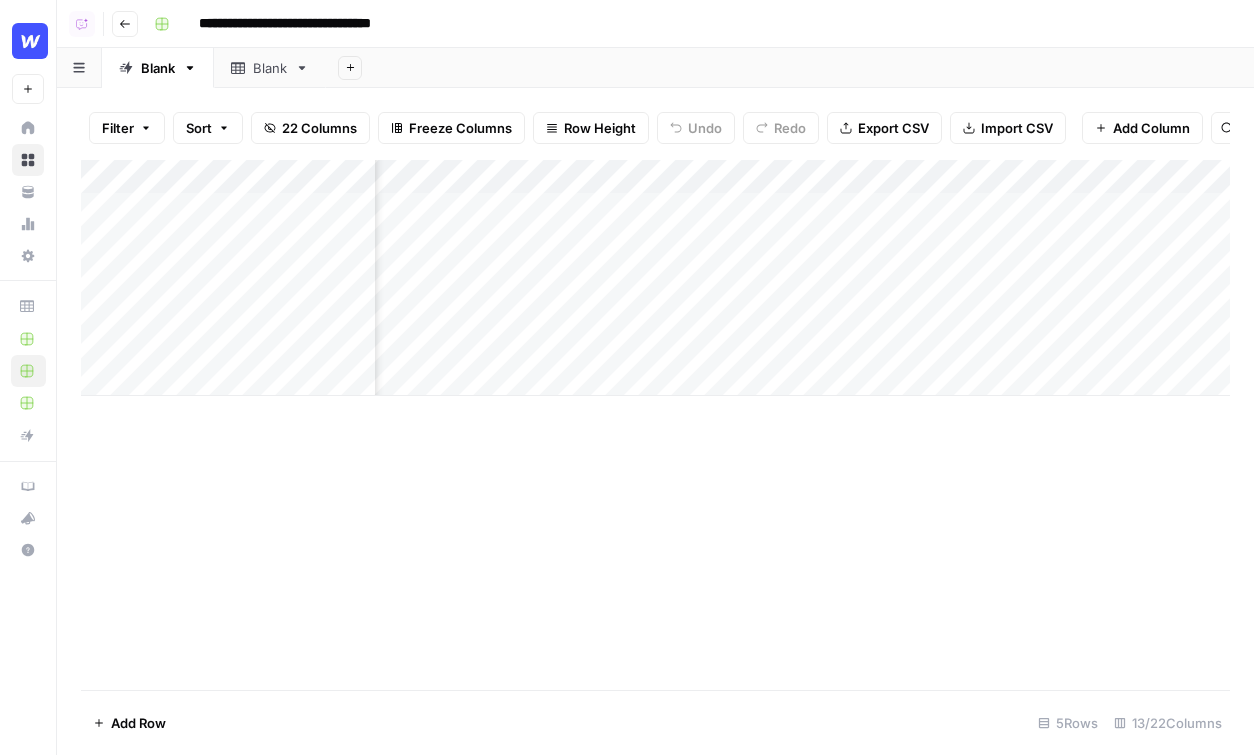 click at bounding box center [30, 41] 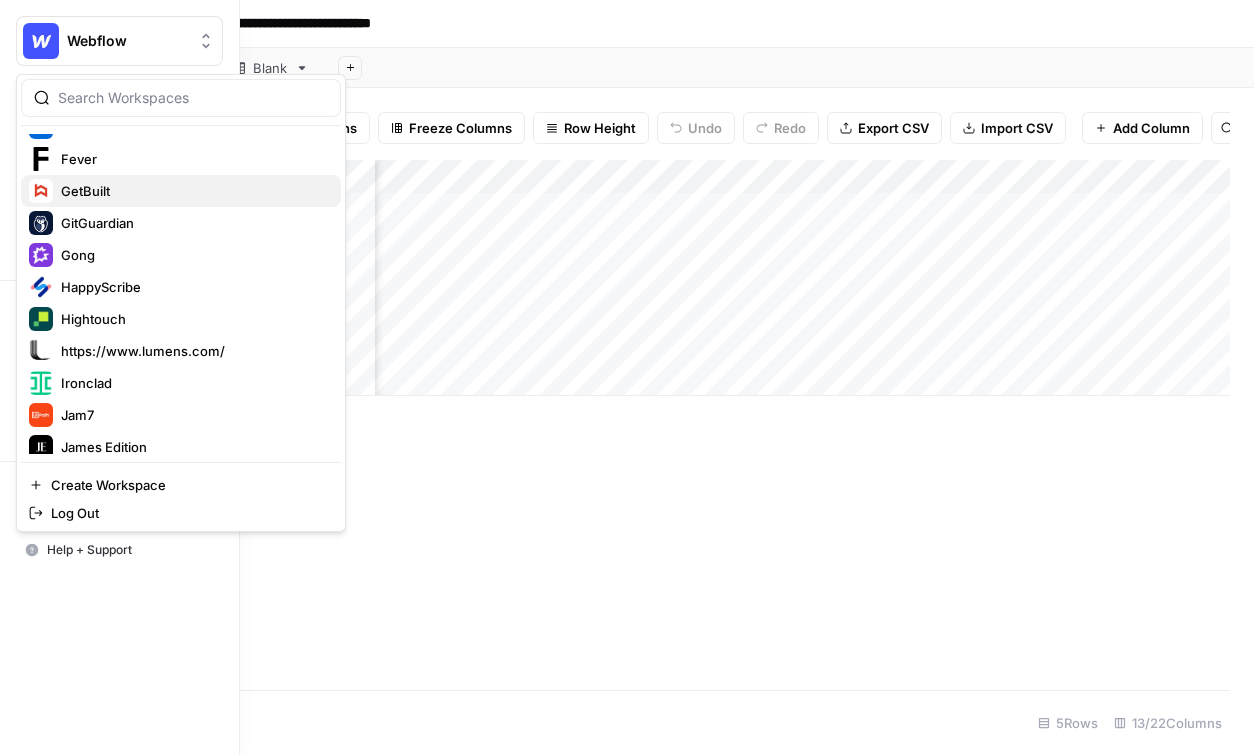 scroll, scrollTop: 693, scrollLeft: 0, axis: vertical 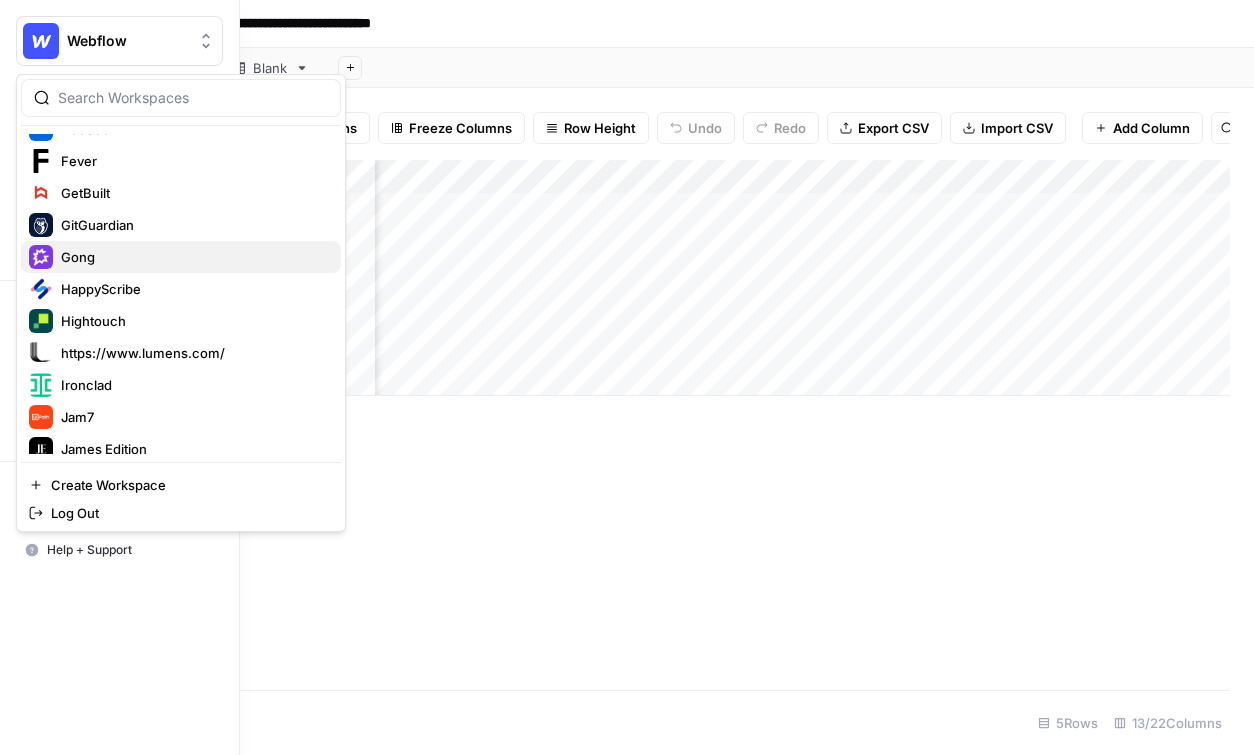 click on "Gong" at bounding box center [193, 257] 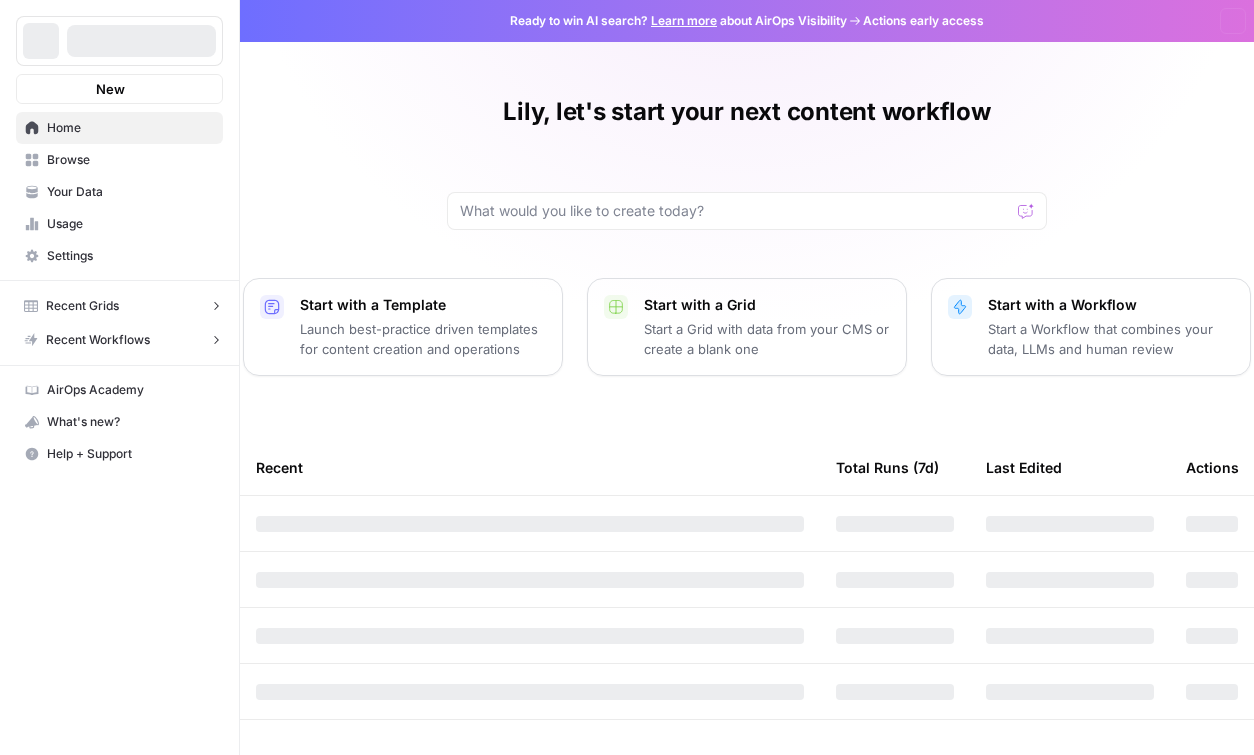 scroll, scrollTop: 0, scrollLeft: 0, axis: both 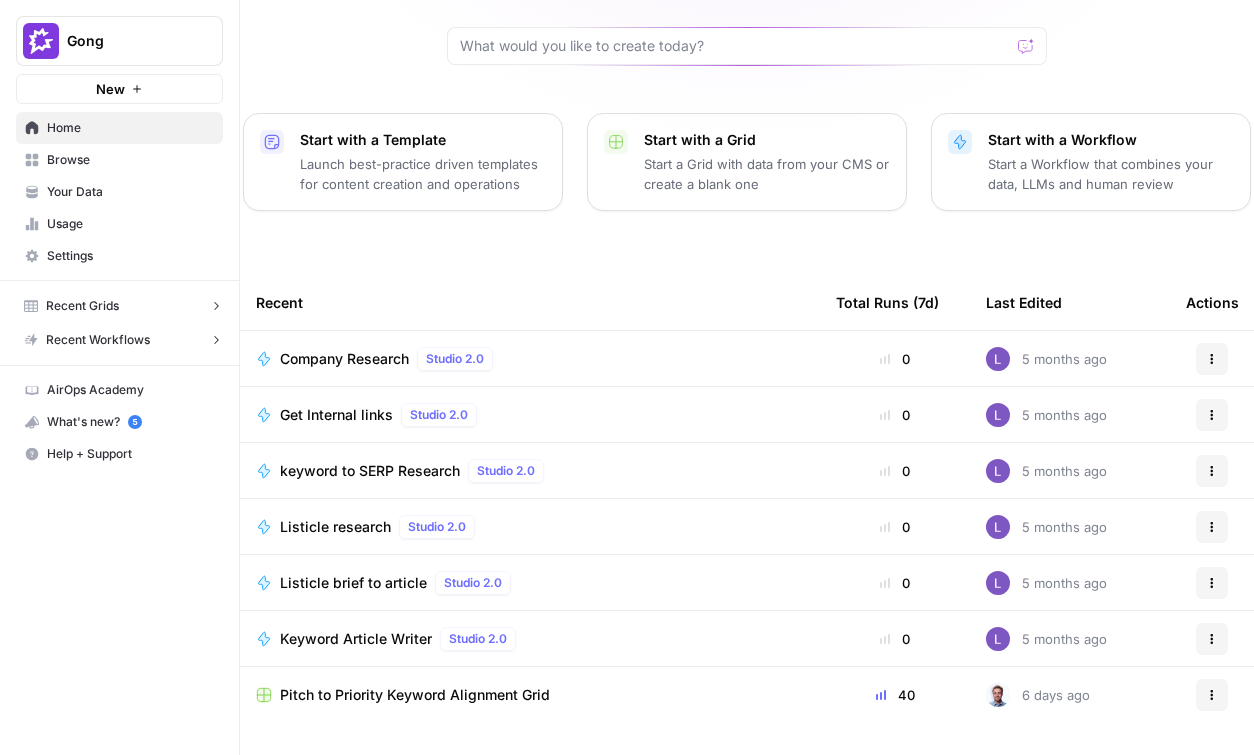 click on "Browse" at bounding box center [119, 160] 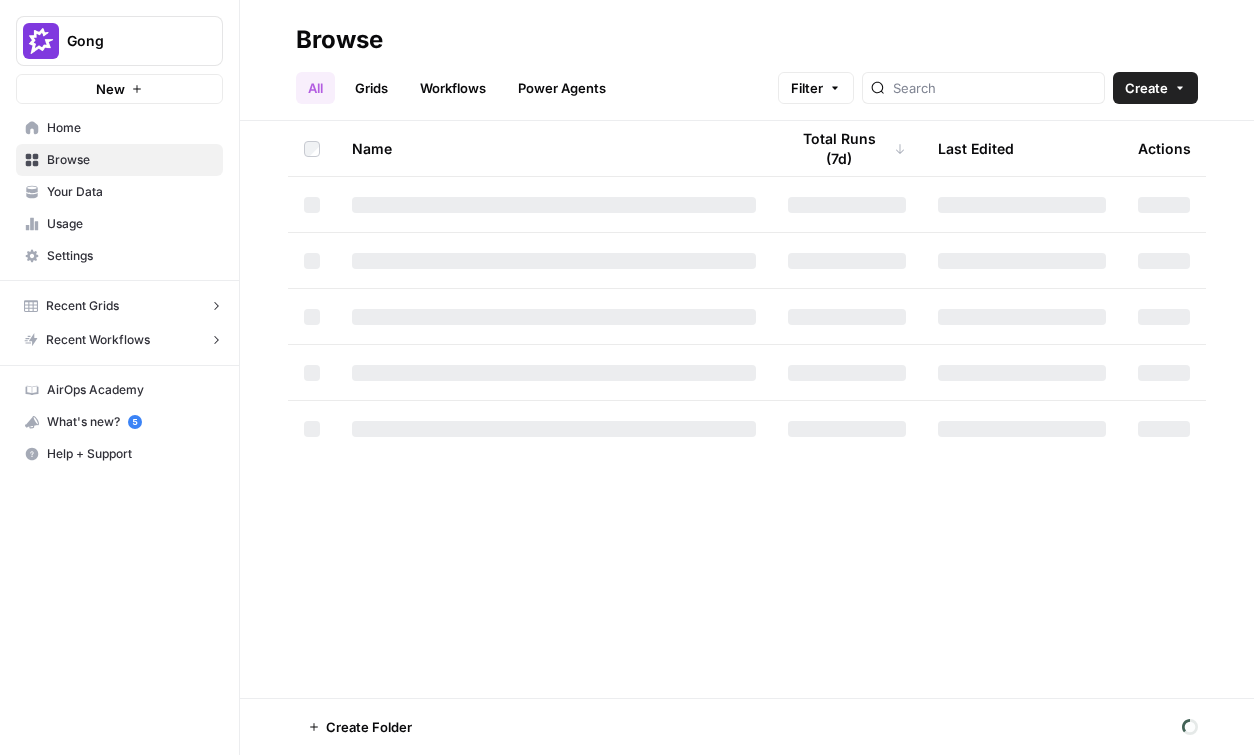 click on "Grids" at bounding box center (371, 88) 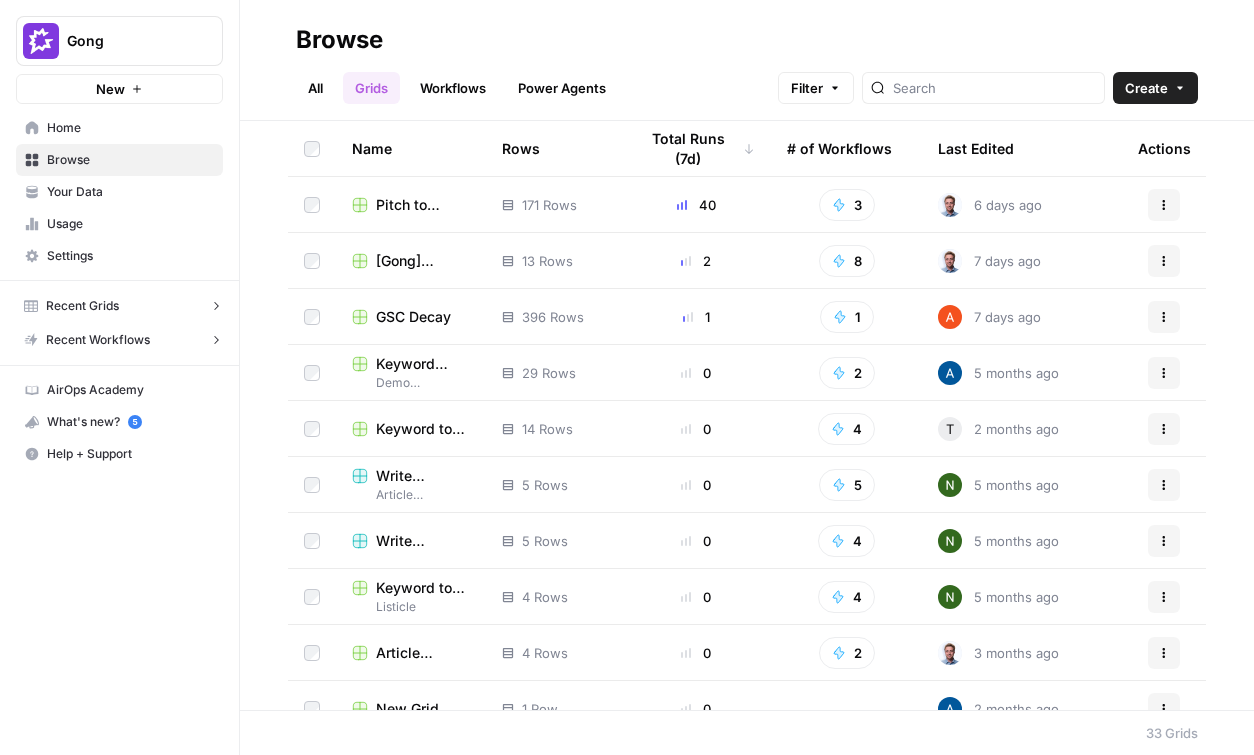 click on "Pitch to Priority Keyword Alignment Grid" at bounding box center [423, 205] 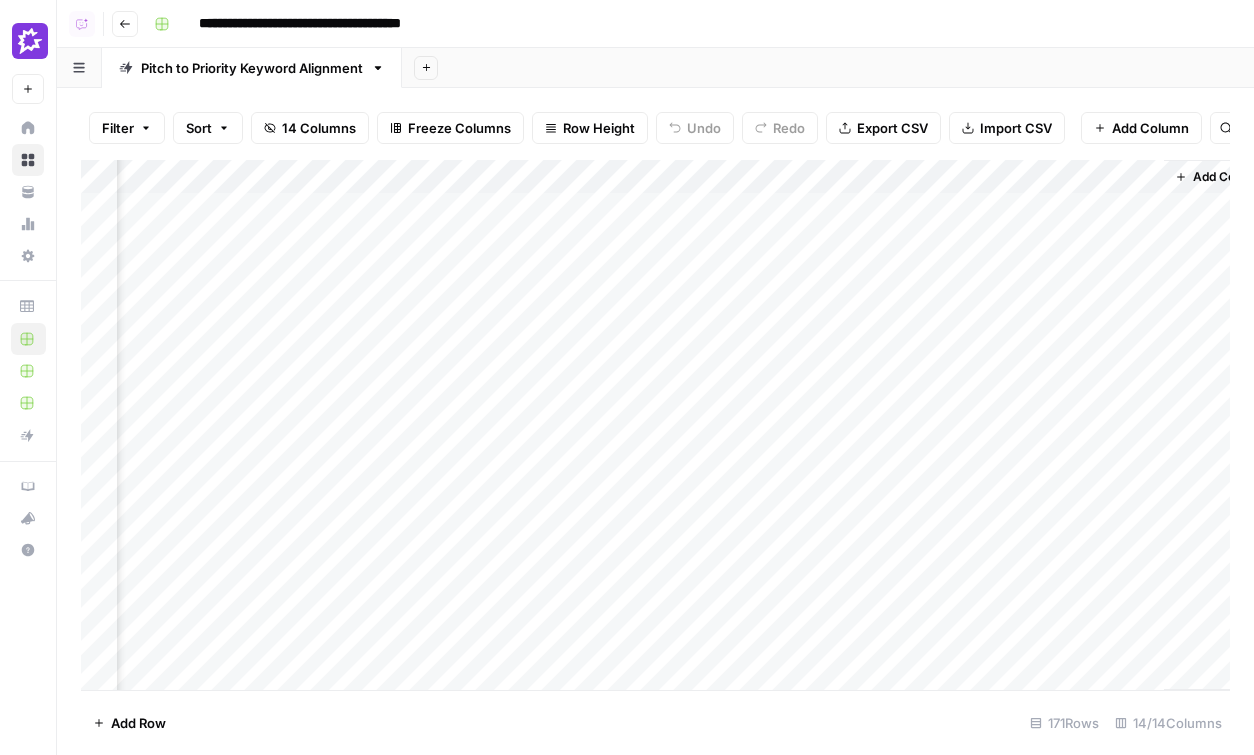 scroll, scrollTop: 0, scrollLeft: 1985, axis: horizontal 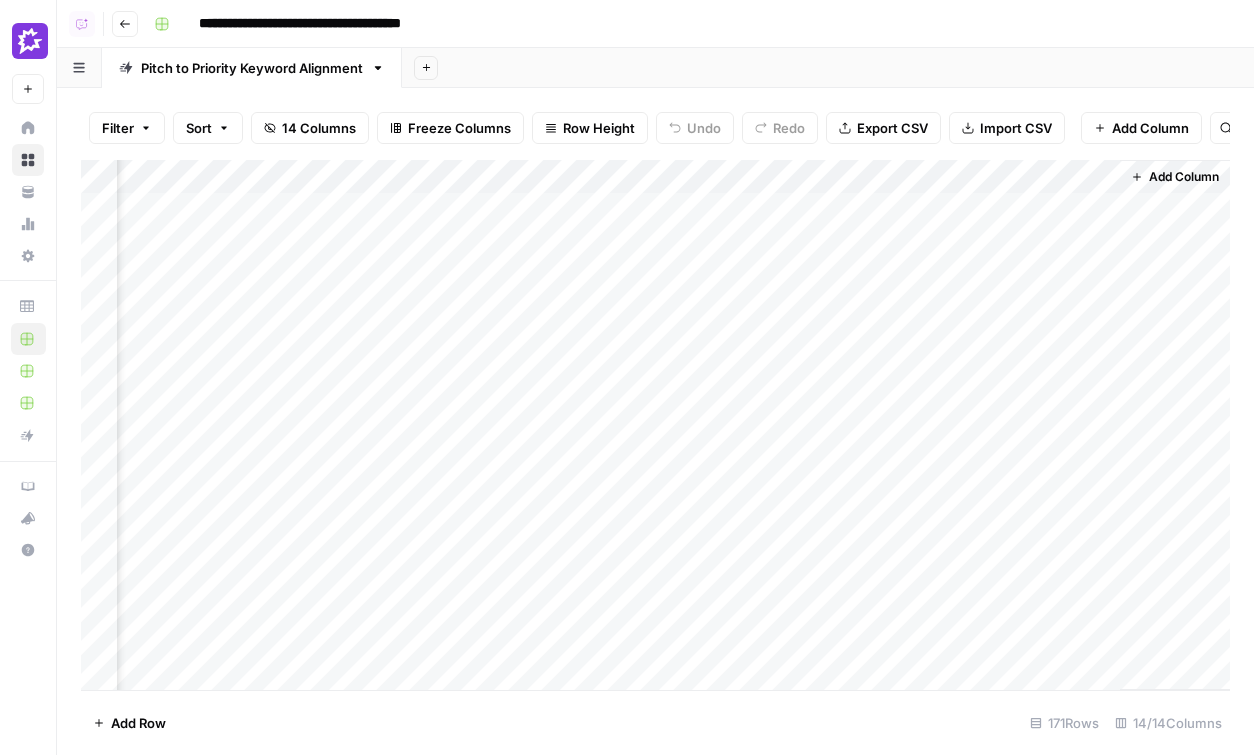 click 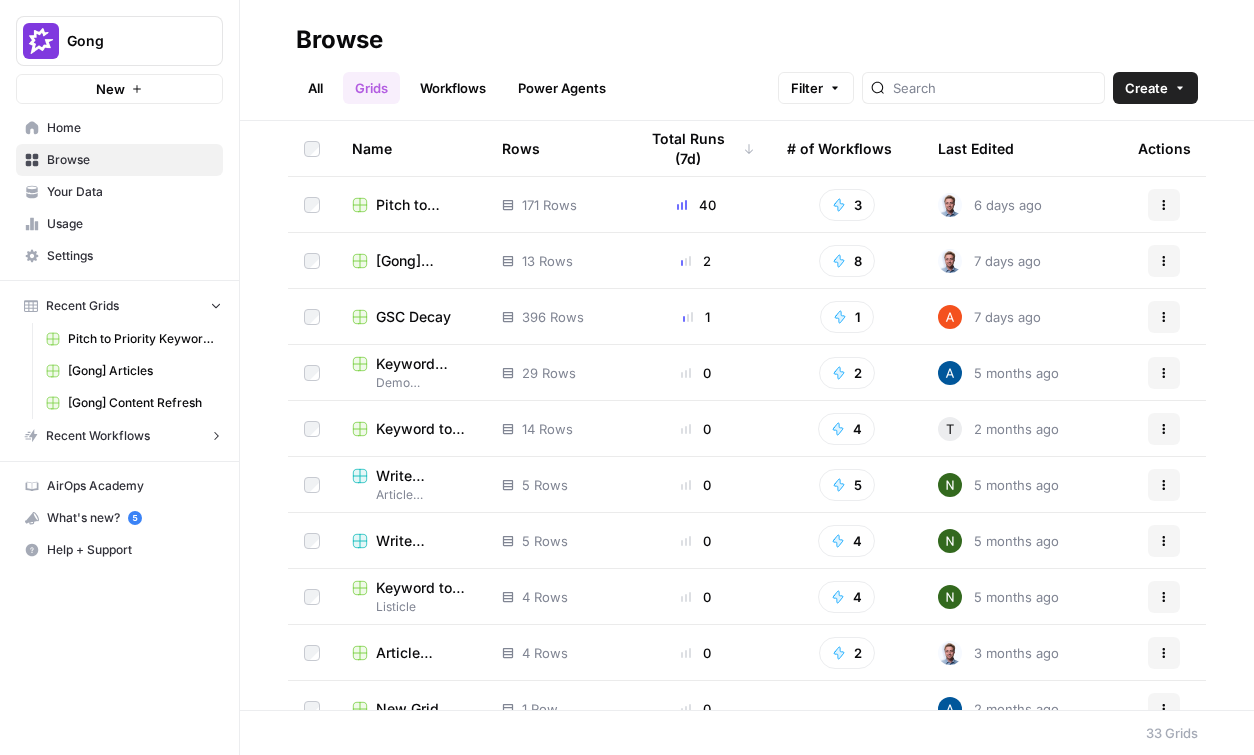 scroll, scrollTop: 46, scrollLeft: 0, axis: vertical 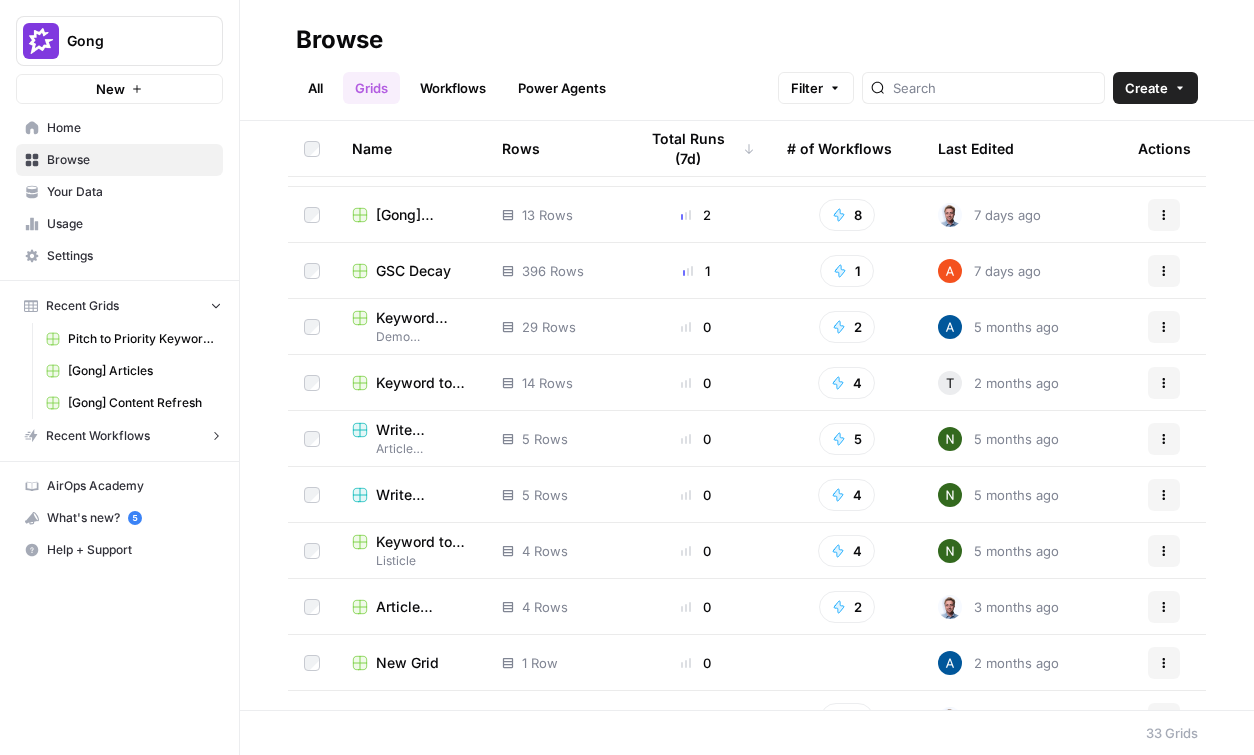 click on "GSC Decay" at bounding box center [413, 271] 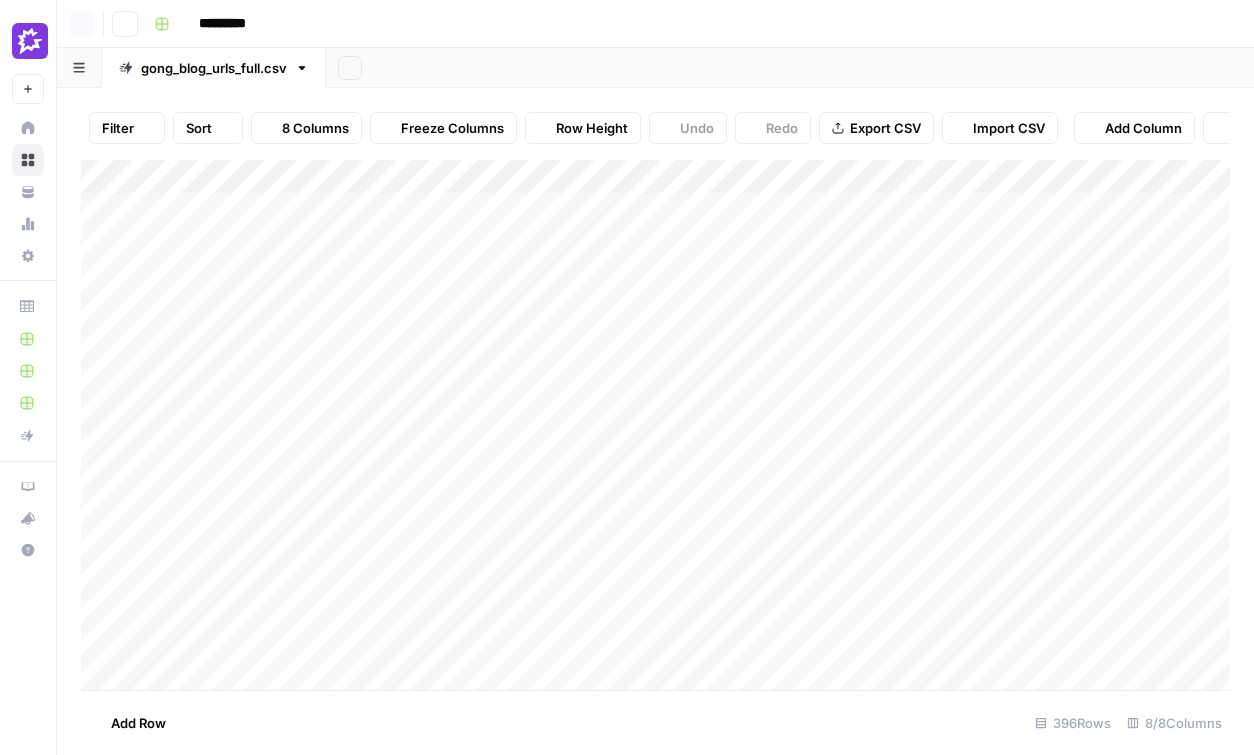 scroll, scrollTop: 0, scrollLeft: 269, axis: horizontal 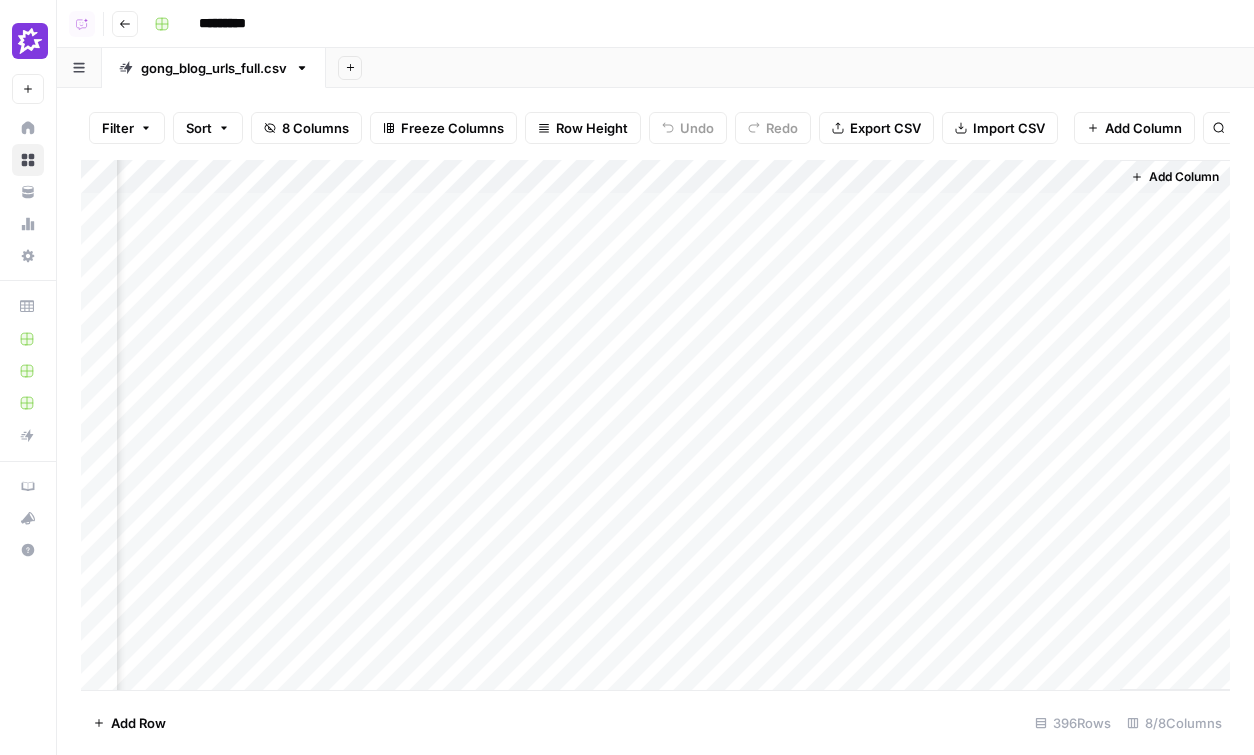 click 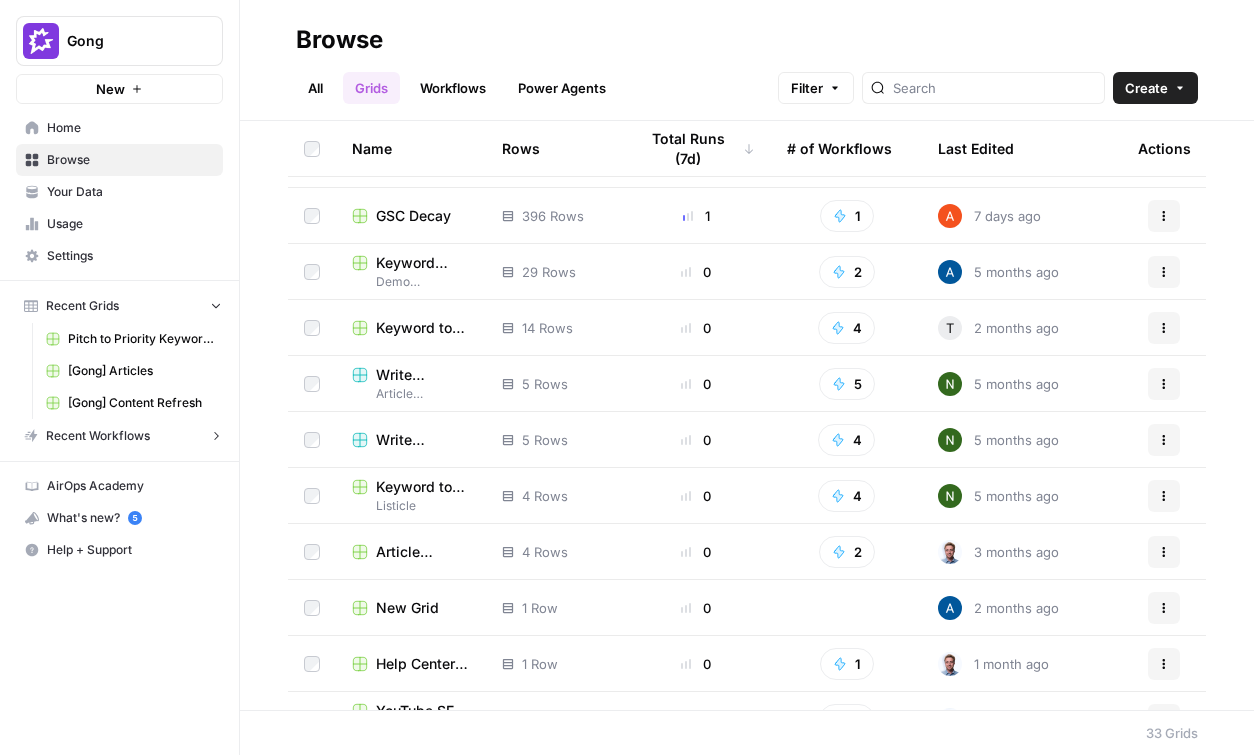 scroll, scrollTop: 107, scrollLeft: 0, axis: vertical 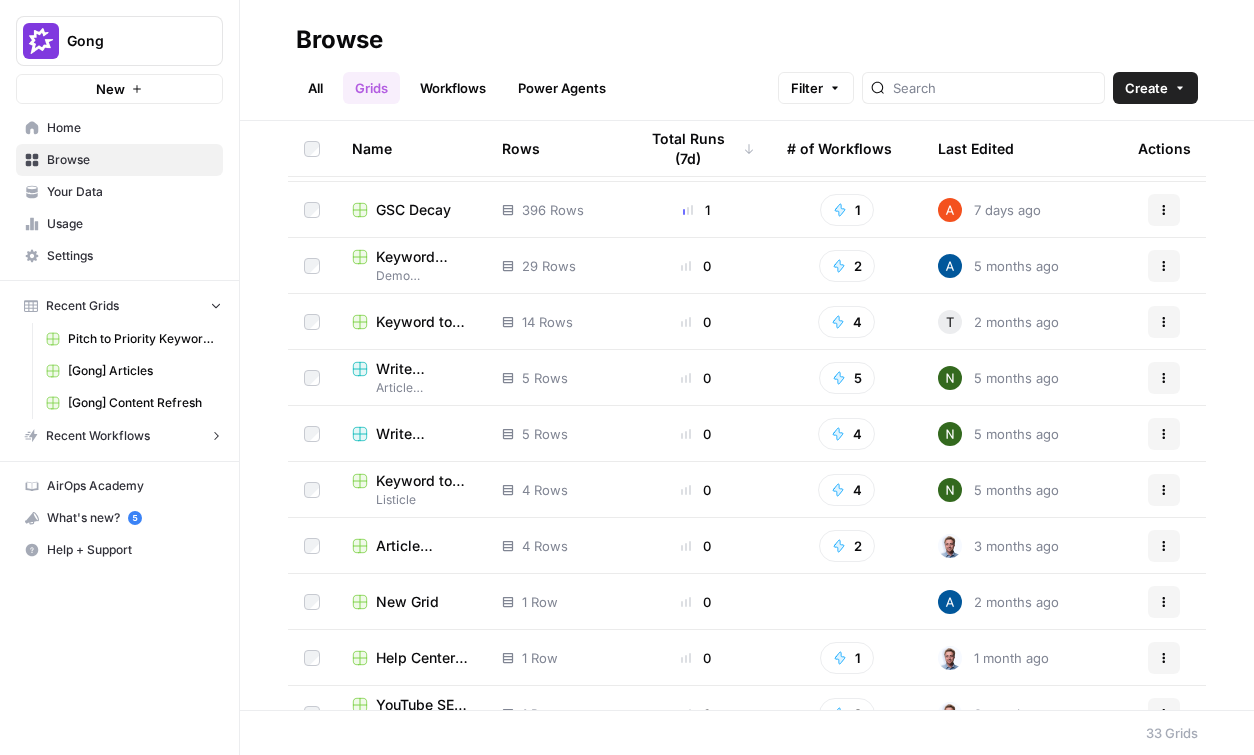 click on "Write Informational Articles" at bounding box center [423, 369] 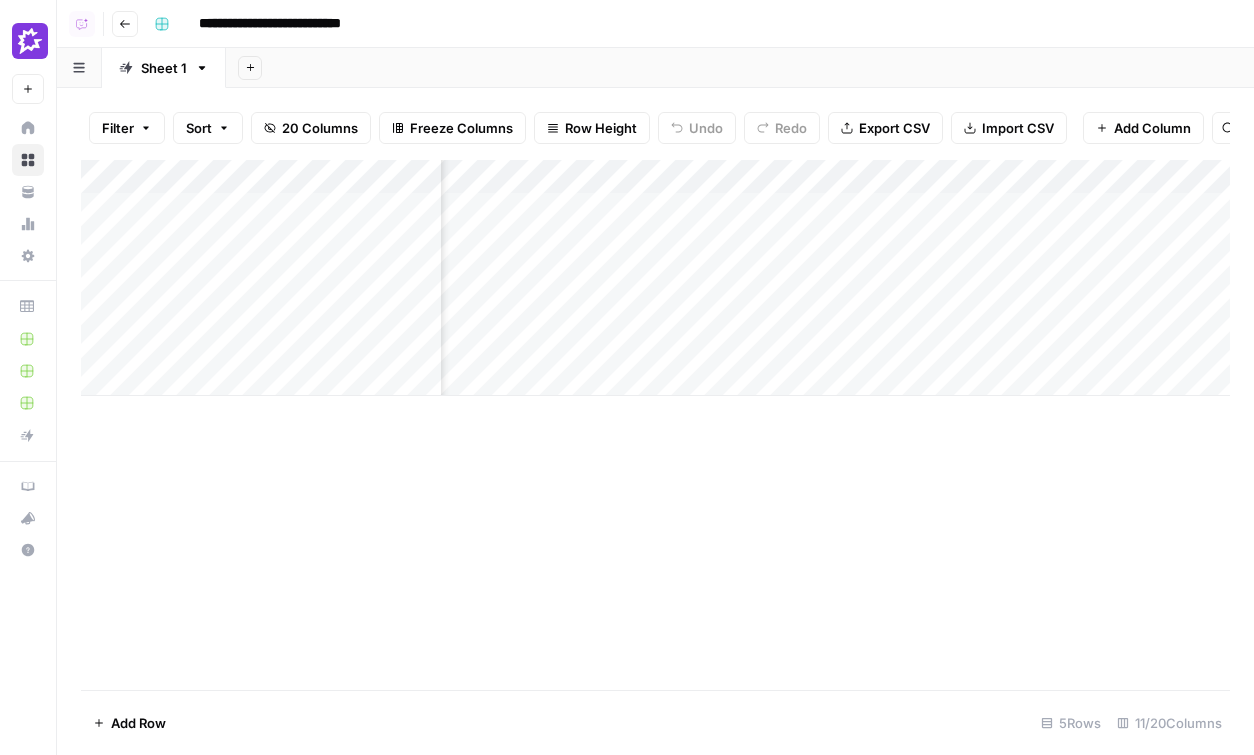 scroll, scrollTop: 0, scrollLeft: 0, axis: both 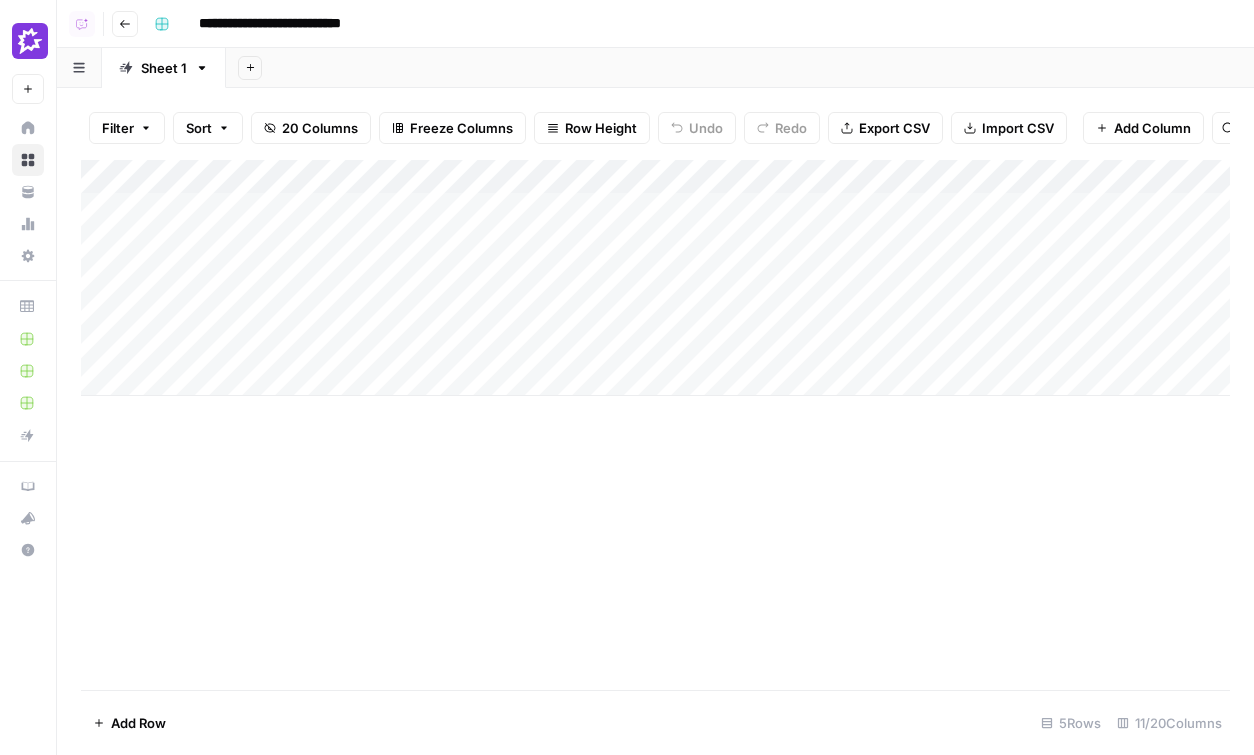 click on "**********" at bounding box center [655, 24] 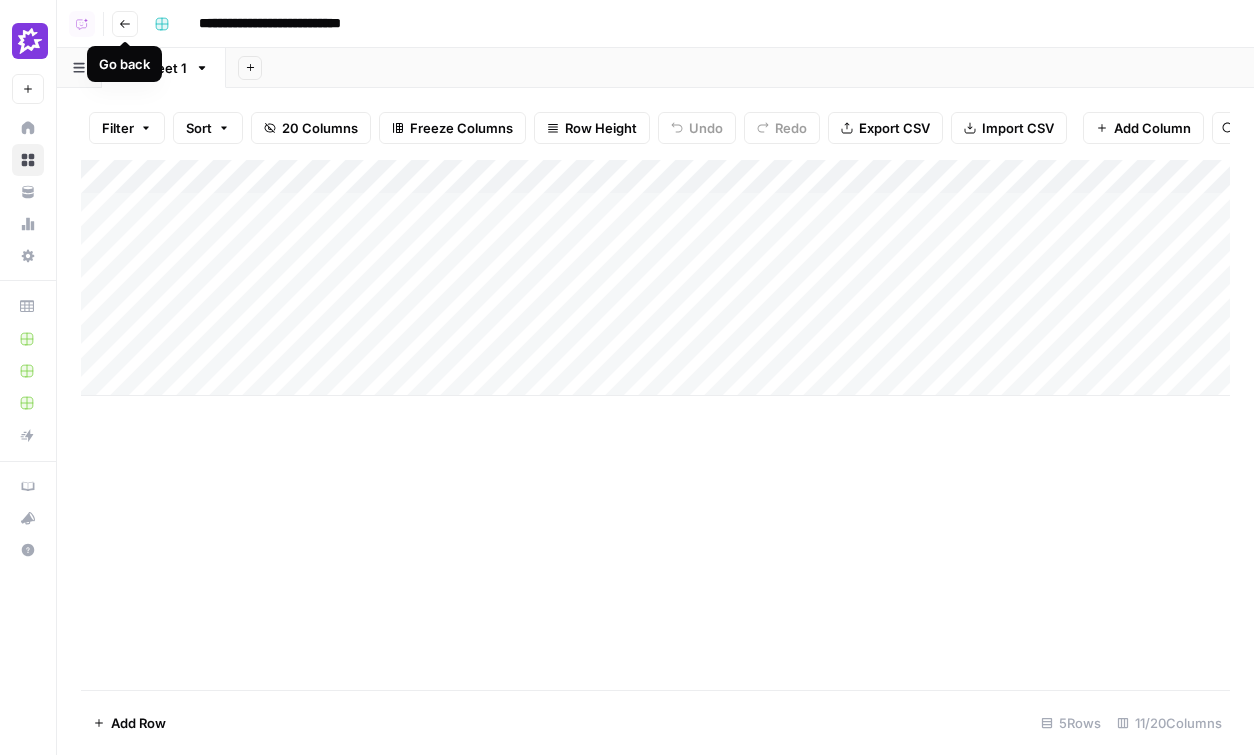 click 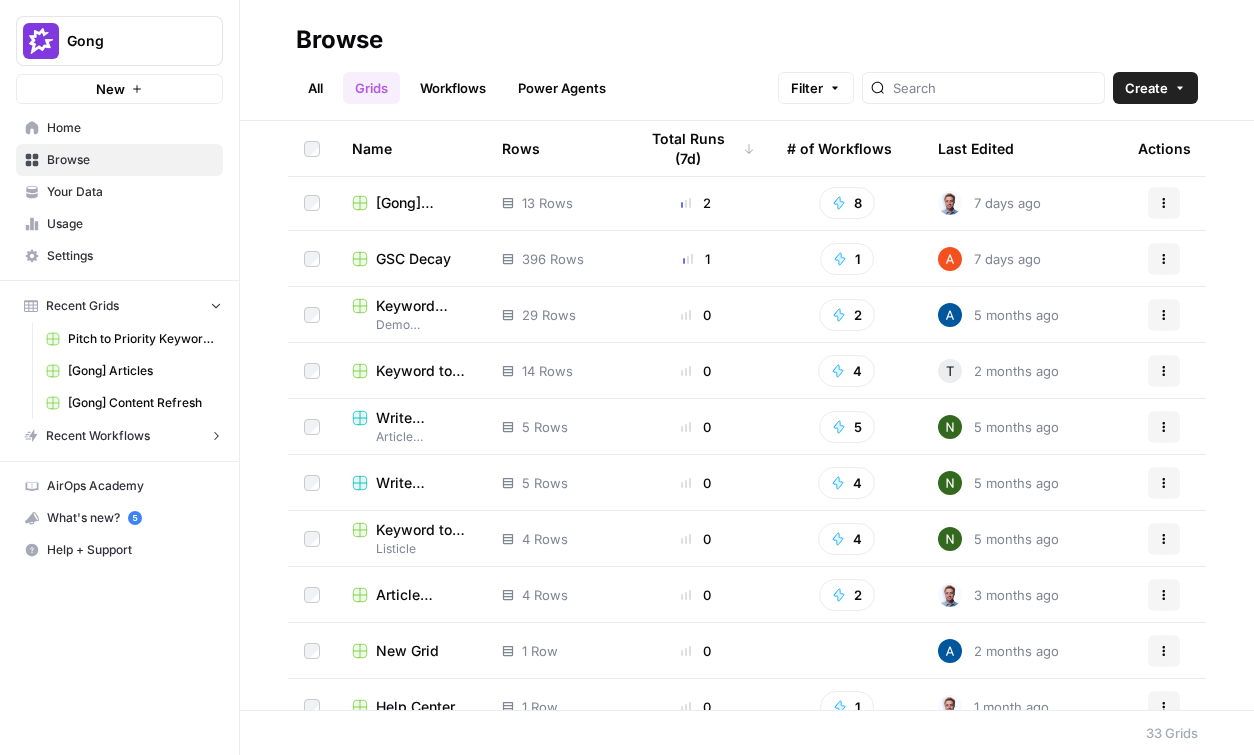 scroll, scrollTop: 72, scrollLeft: 0, axis: vertical 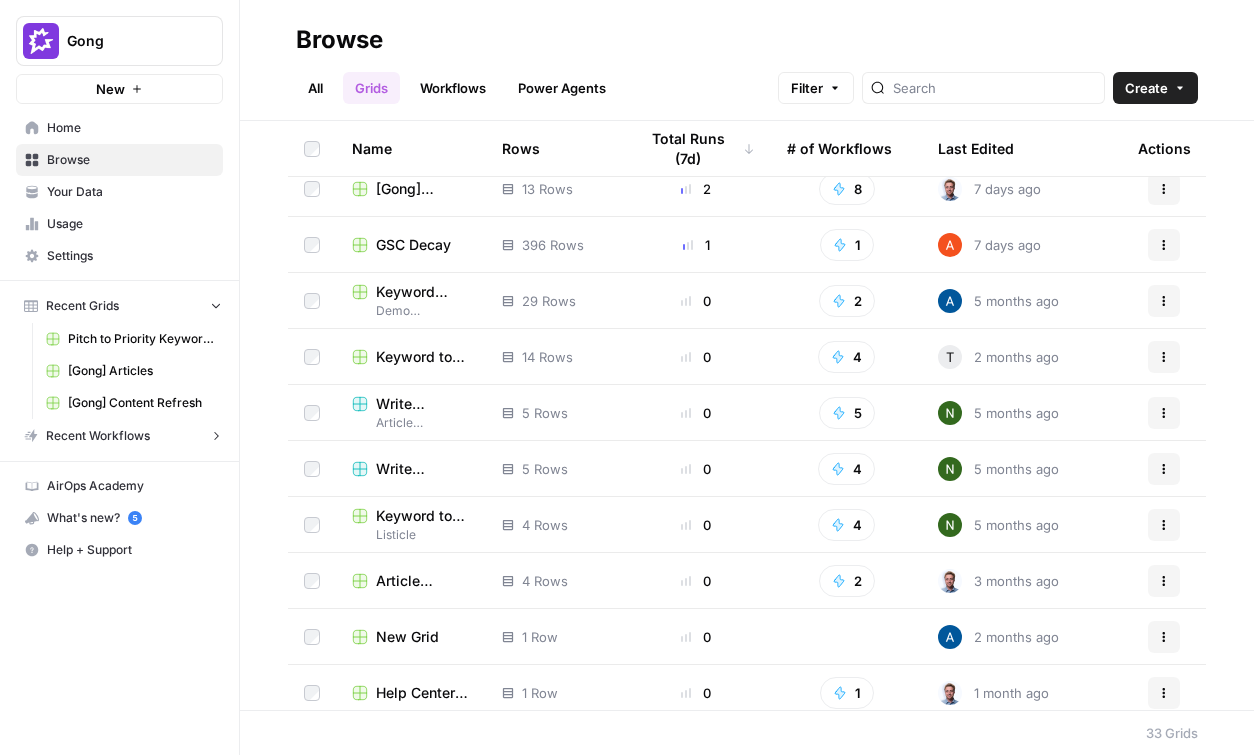 click on "Write Informational Articles" at bounding box center (423, 469) 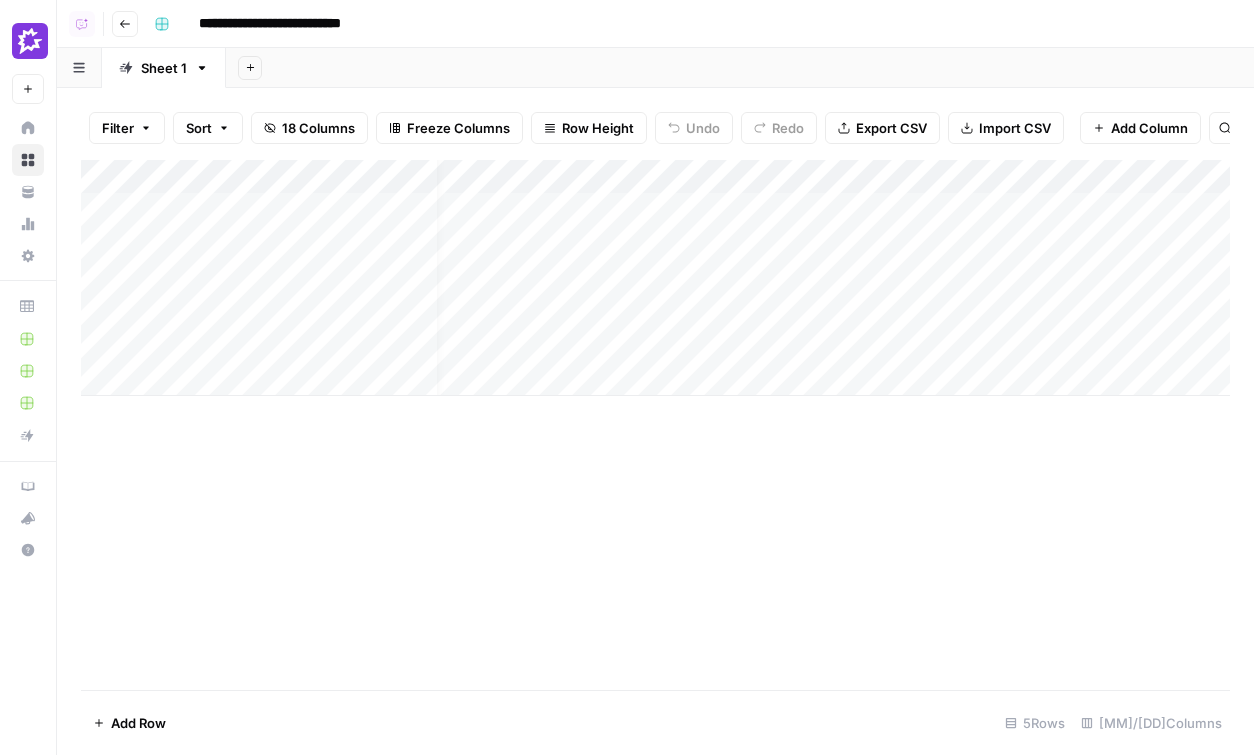 scroll, scrollTop: 0, scrollLeft: 0, axis: both 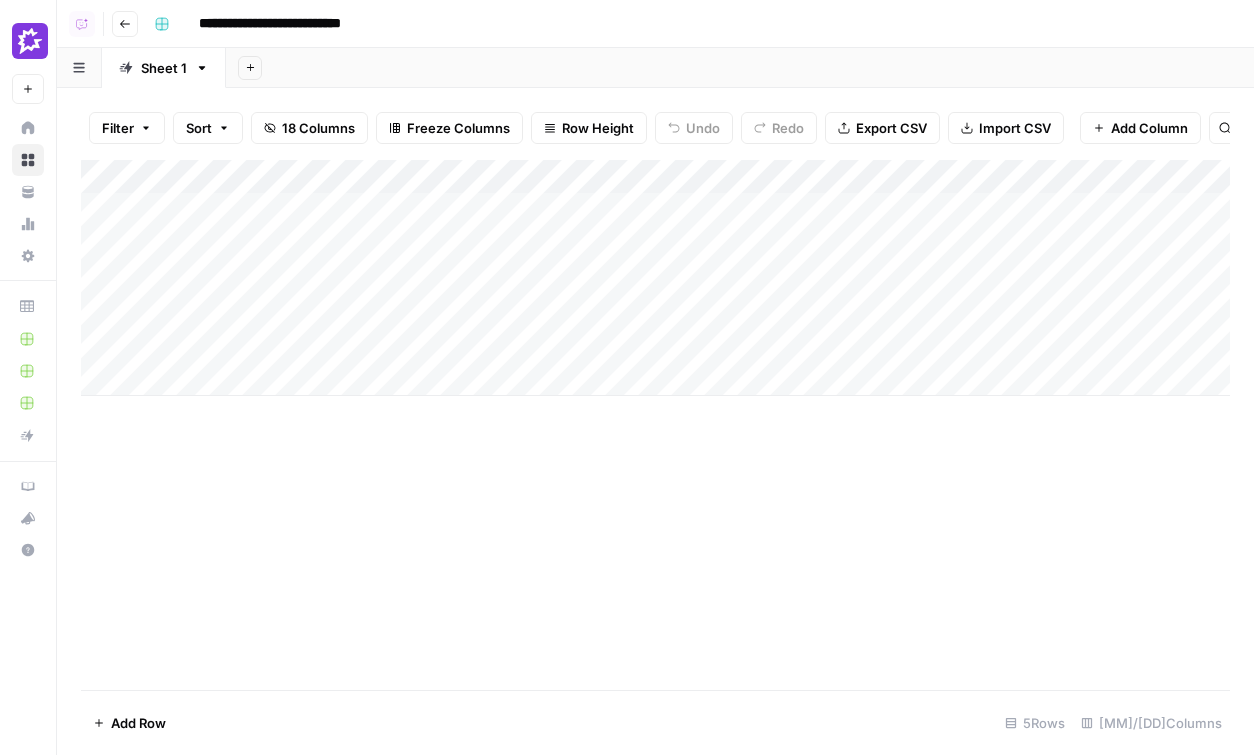 click on "Go back" at bounding box center (125, 24) 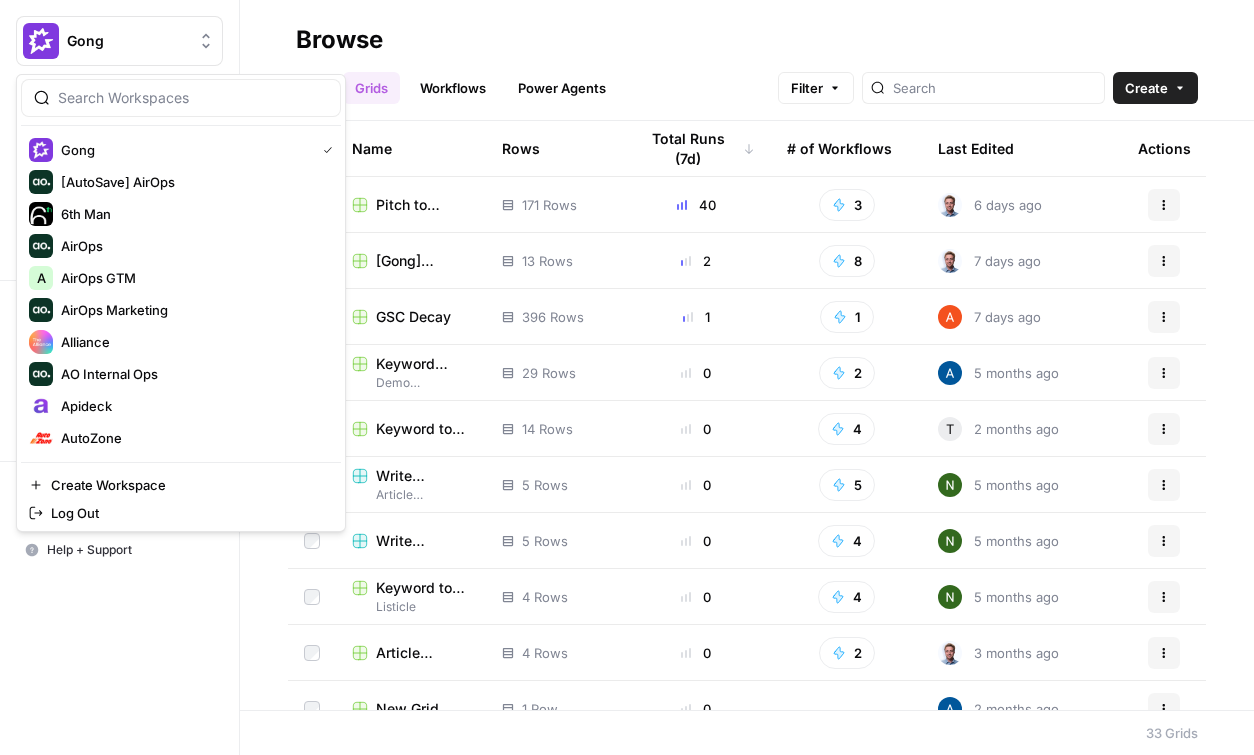 click on "Gong" at bounding box center [127, 41] 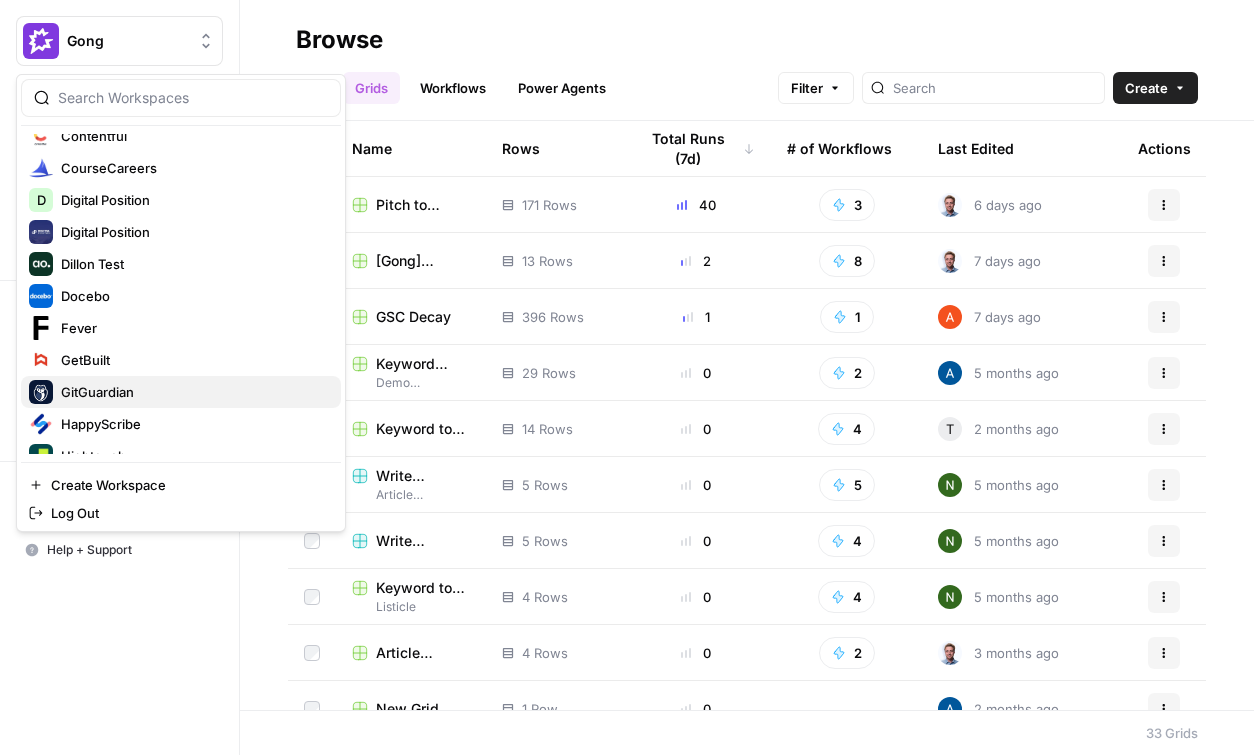 scroll, scrollTop: 449, scrollLeft: 0, axis: vertical 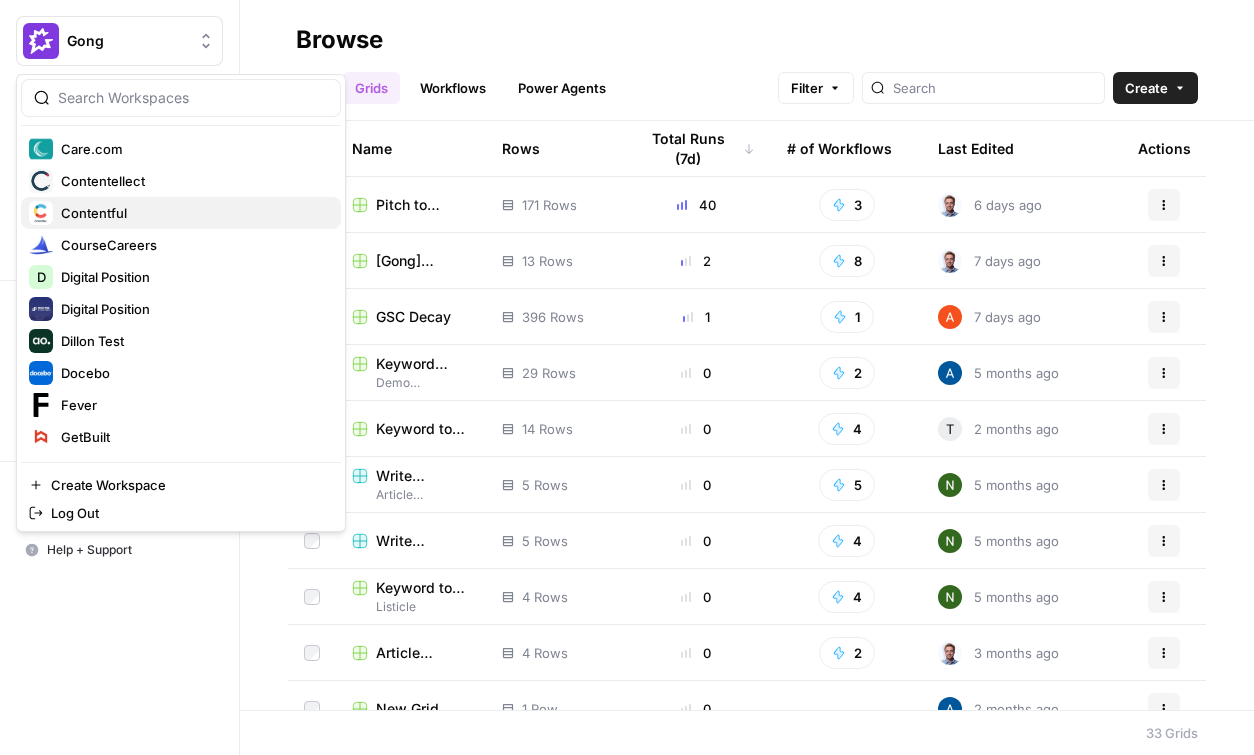 click on "Contentful" at bounding box center (193, 213) 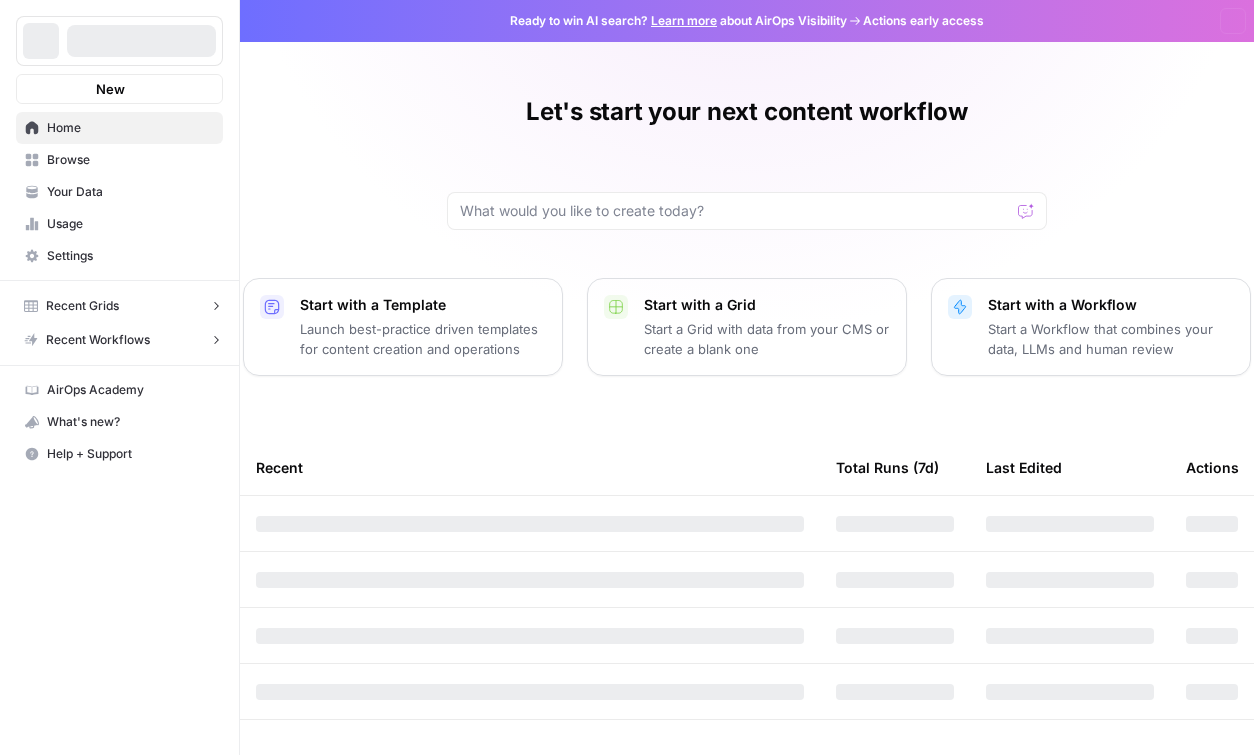 scroll, scrollTop: 0, scrollLeft: 0, axis: both 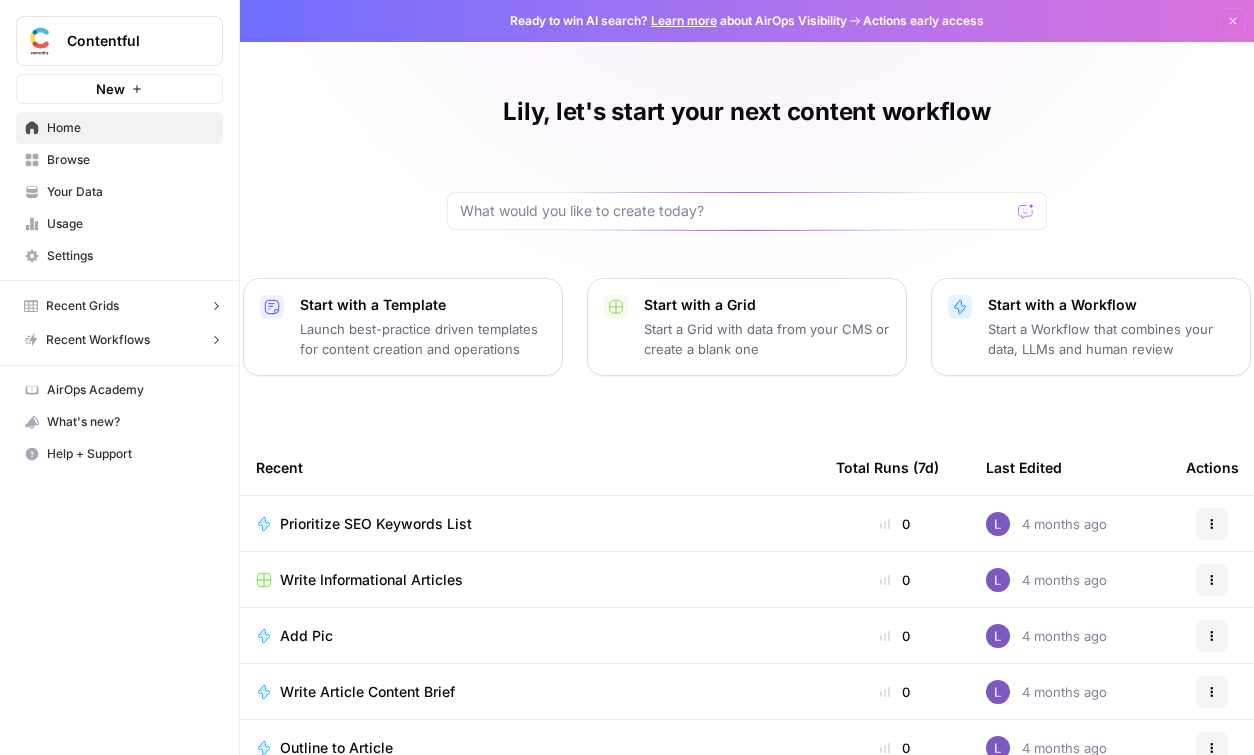 click on "Write Informational Articles" at bounding box center (371, 580) 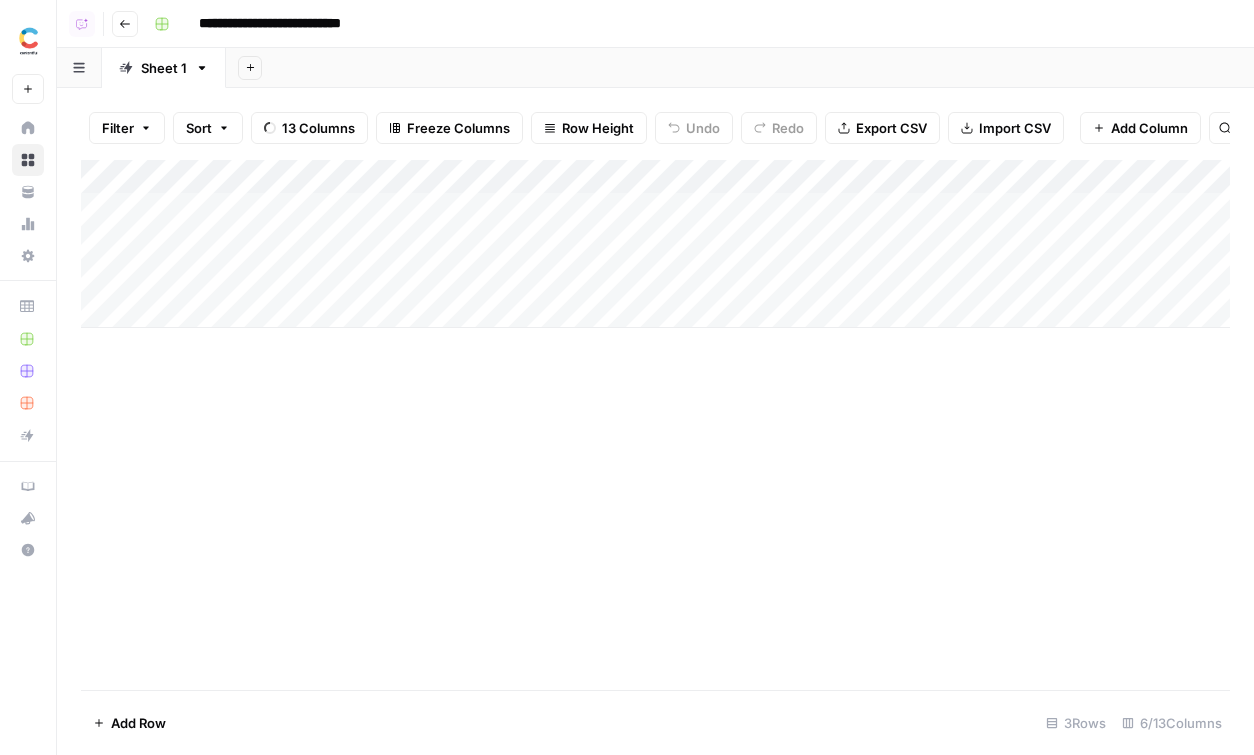 scroll, scrollTop: 0, scrollLeft: 225, axis: horizontal 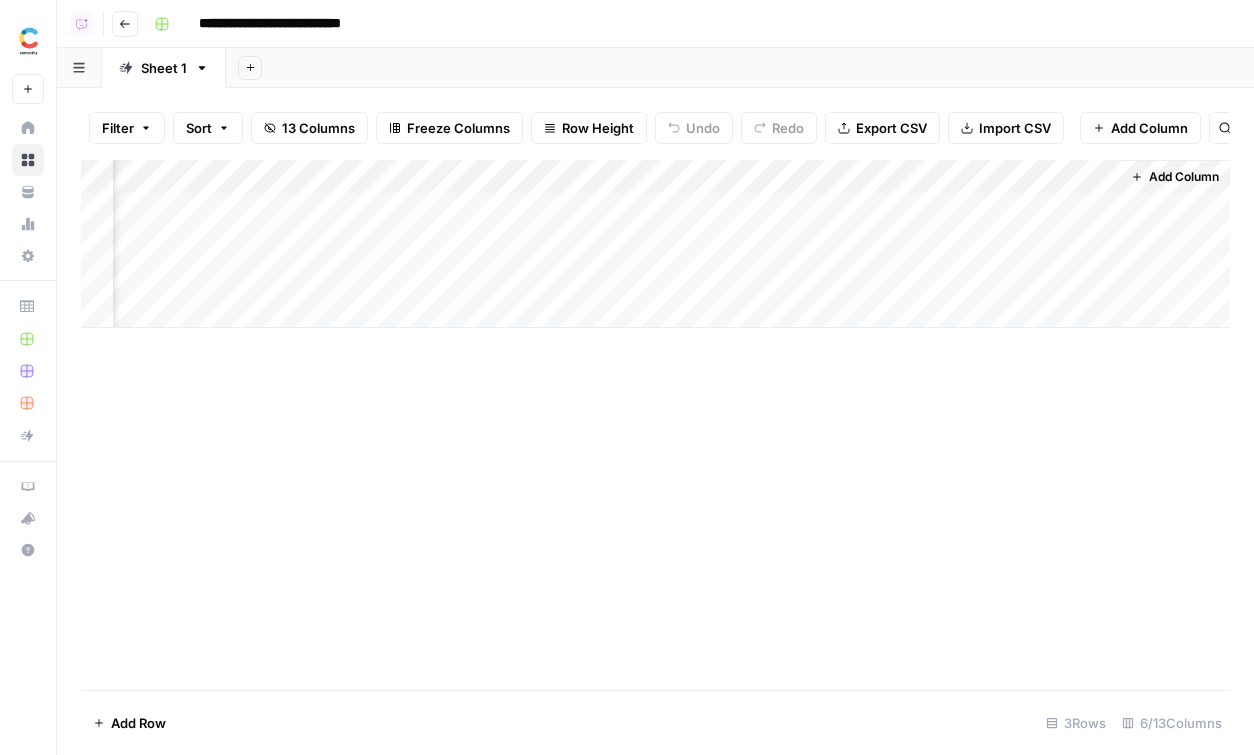 click 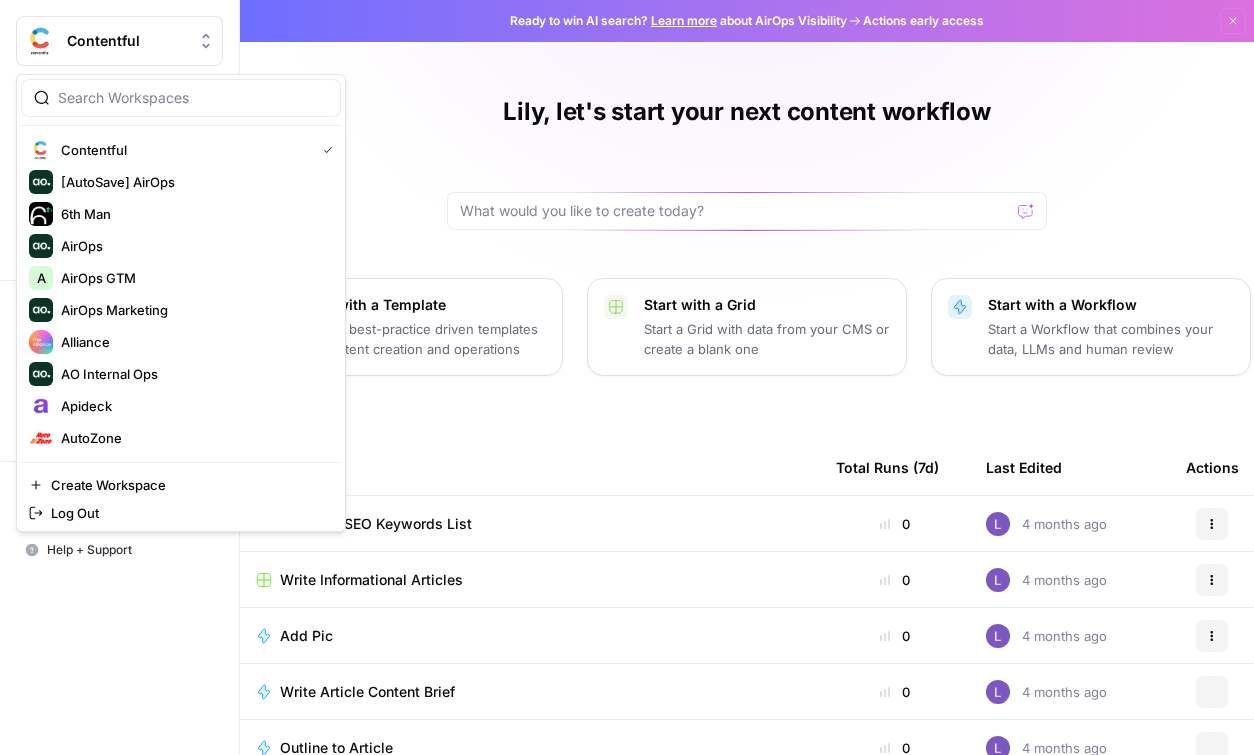 click on "Contentful" at bounding box center [119, 41] 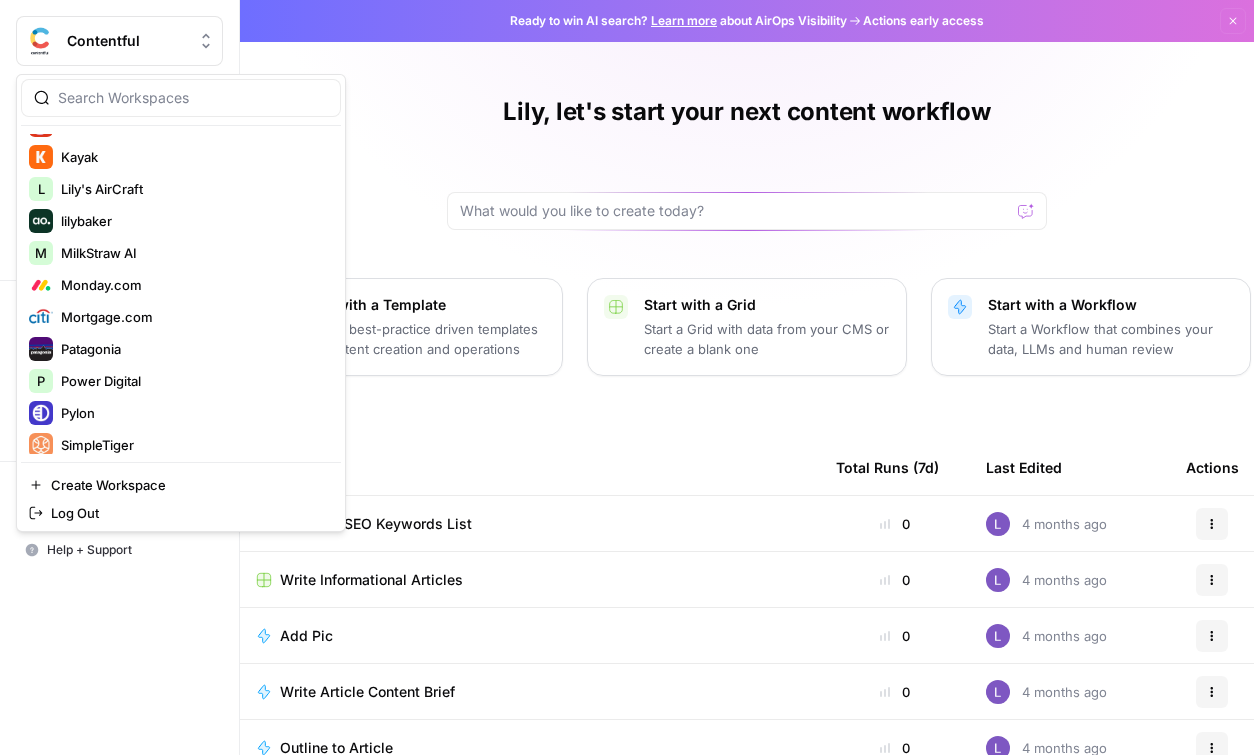 scroll, scrollTop: 1472, scrollLeft: 0, axis: vertical 